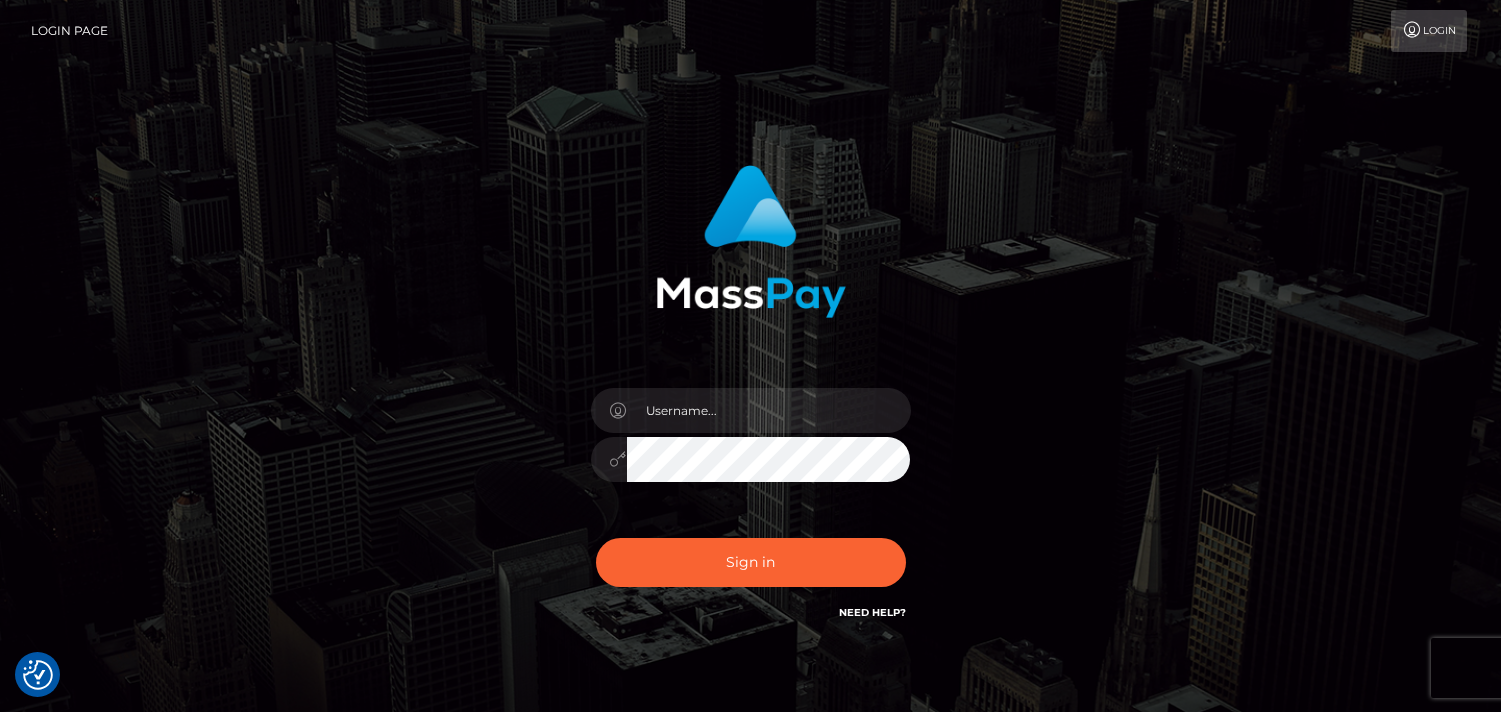 scroll, scrollTop: 0, scrollLeft: 0, axis: both 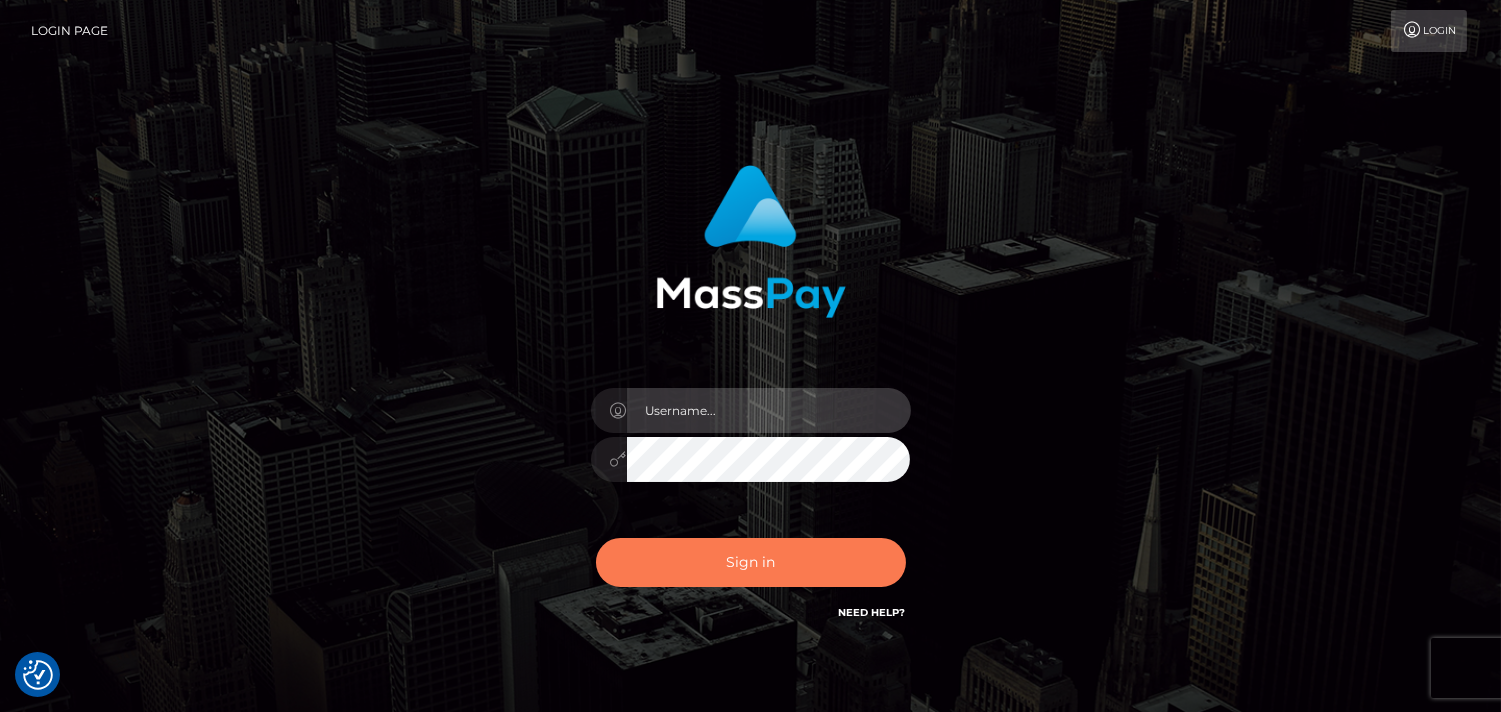 type on "[DOMAIN_NAME]" 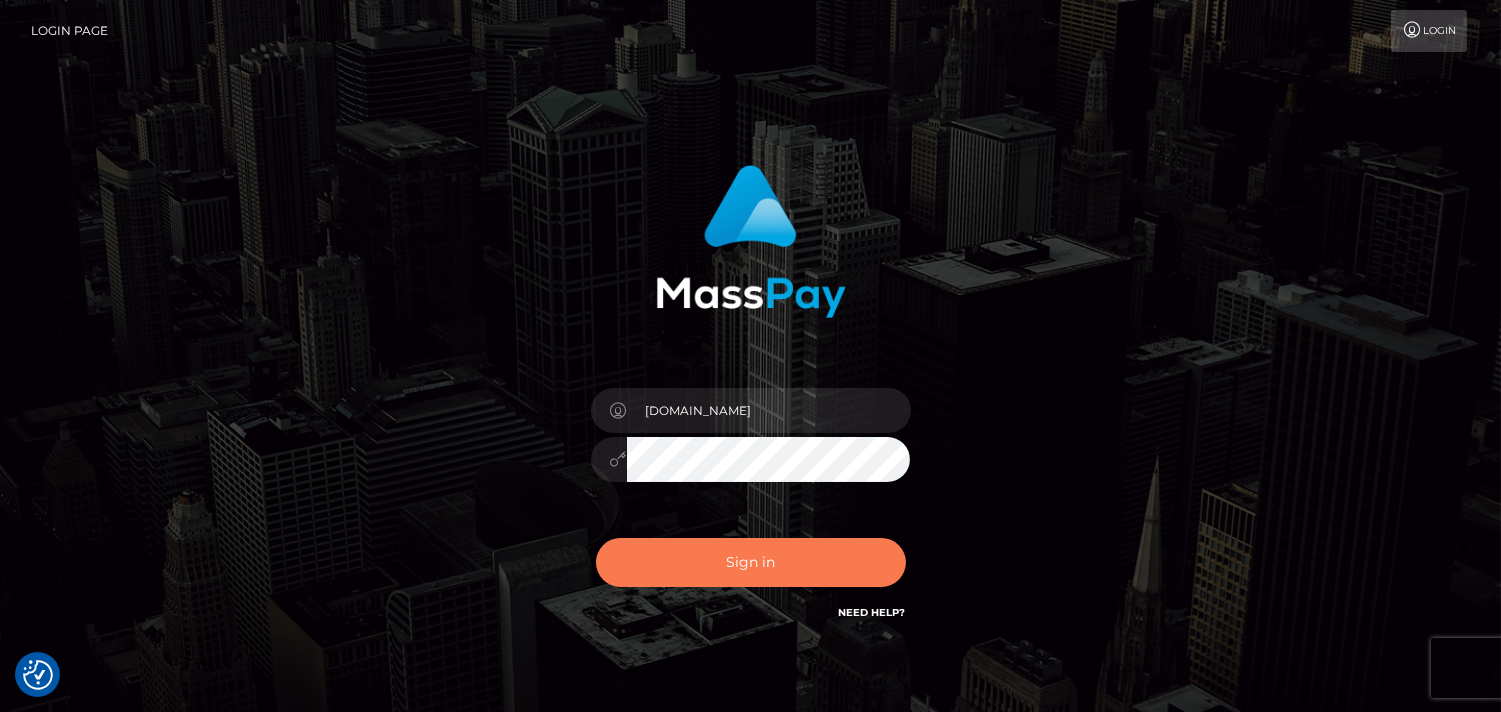 click on "Sign in" at bounding box center (751, 562) 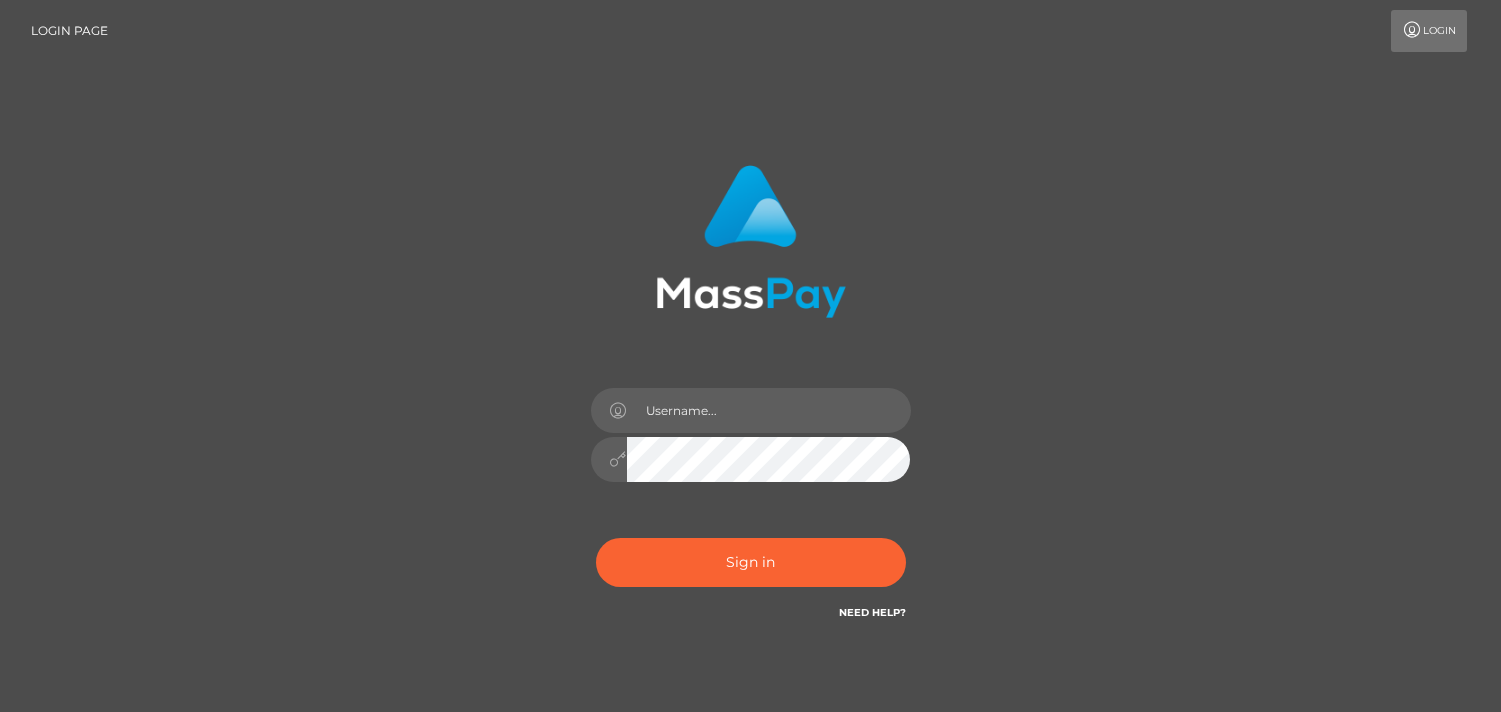 scroll, scrollTop: 0, scrollLeft: 0, axis: both 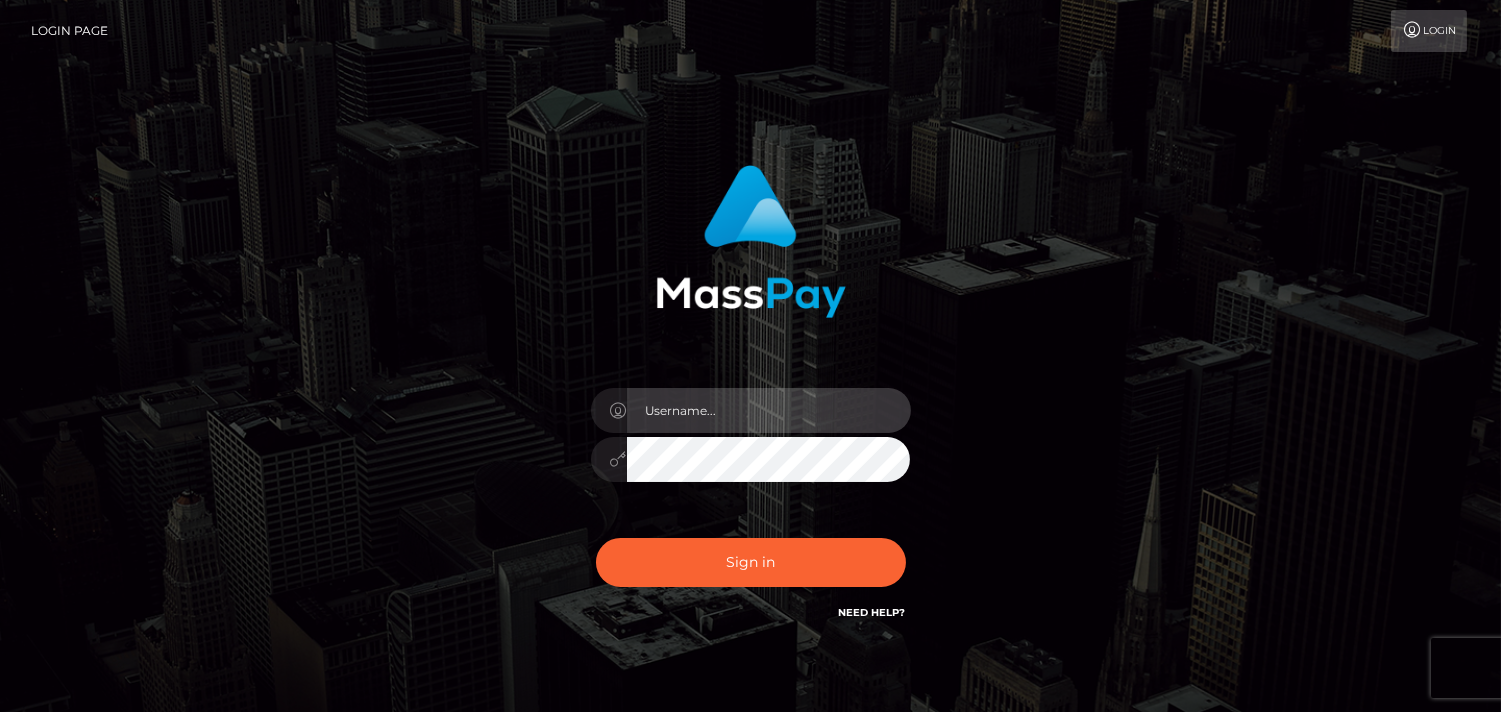 type on "Pk.es" 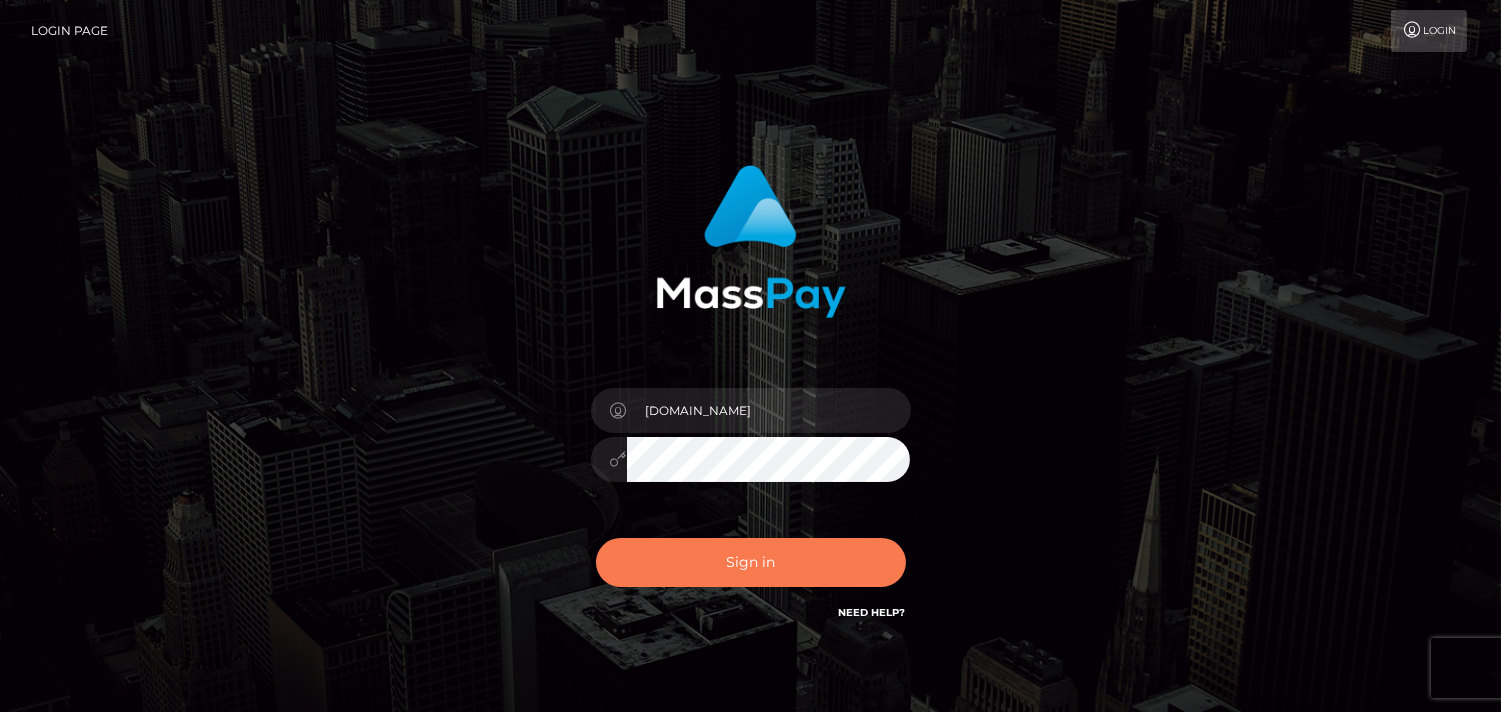 click on "Sign in" at bounding box center [751, 562] 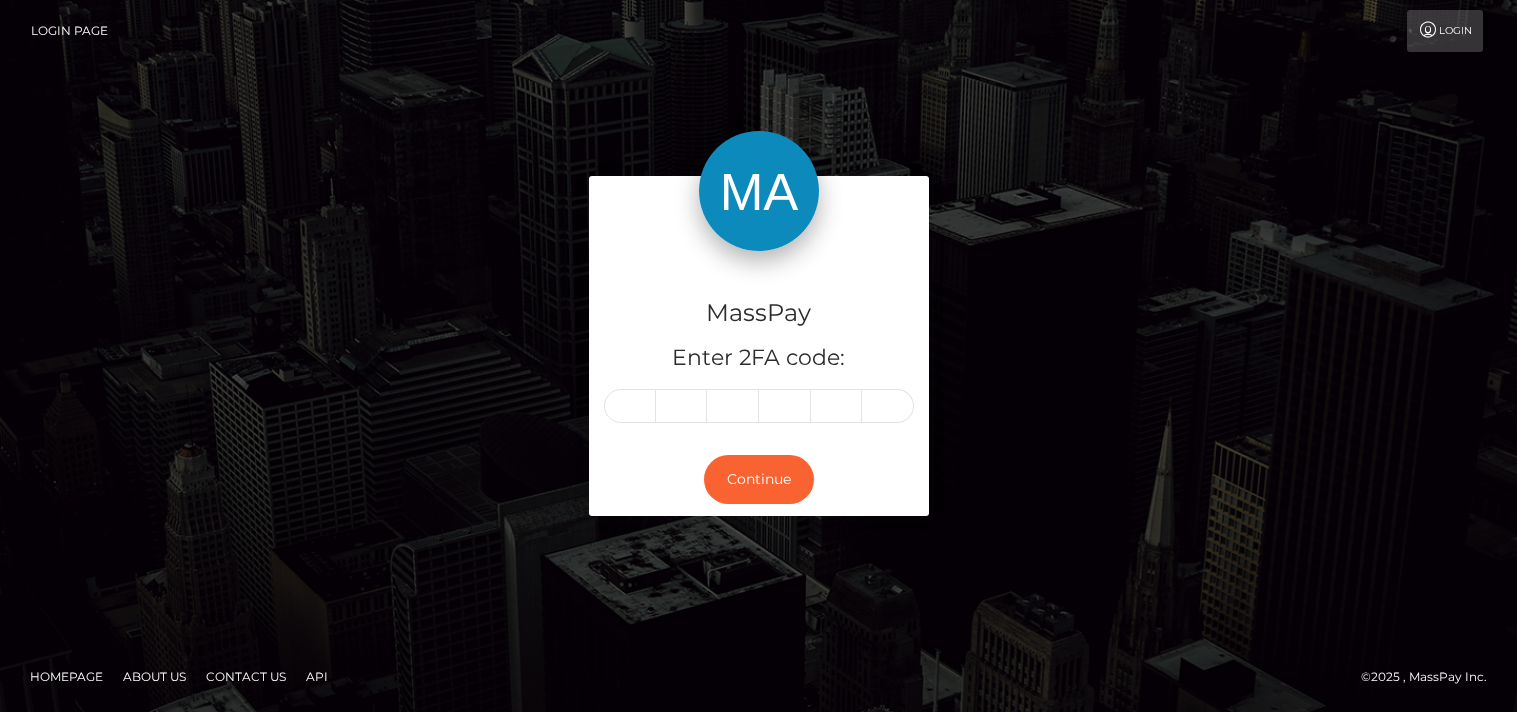 scroll, scrollTop: 0, scrollLeft: 0, axis: both 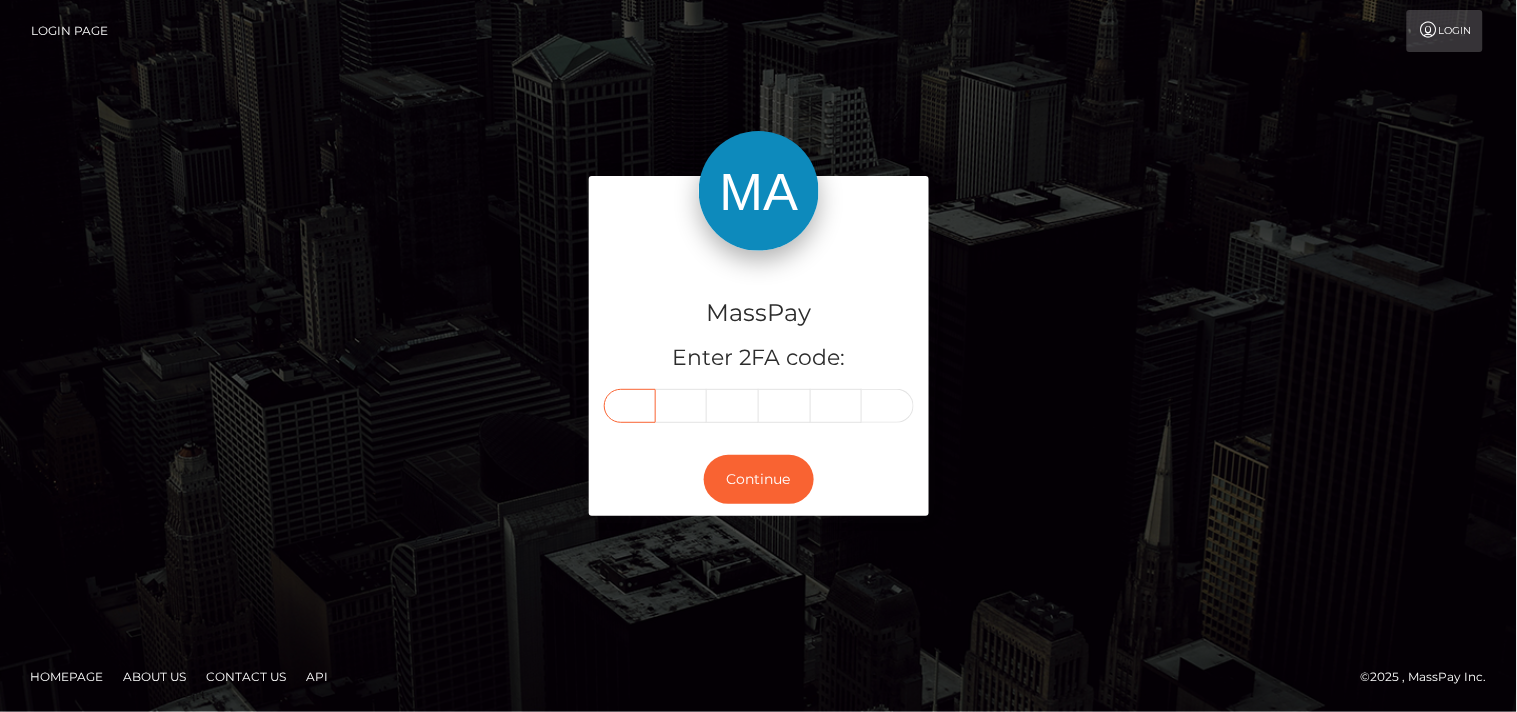 click at bounding box center (630, 406) 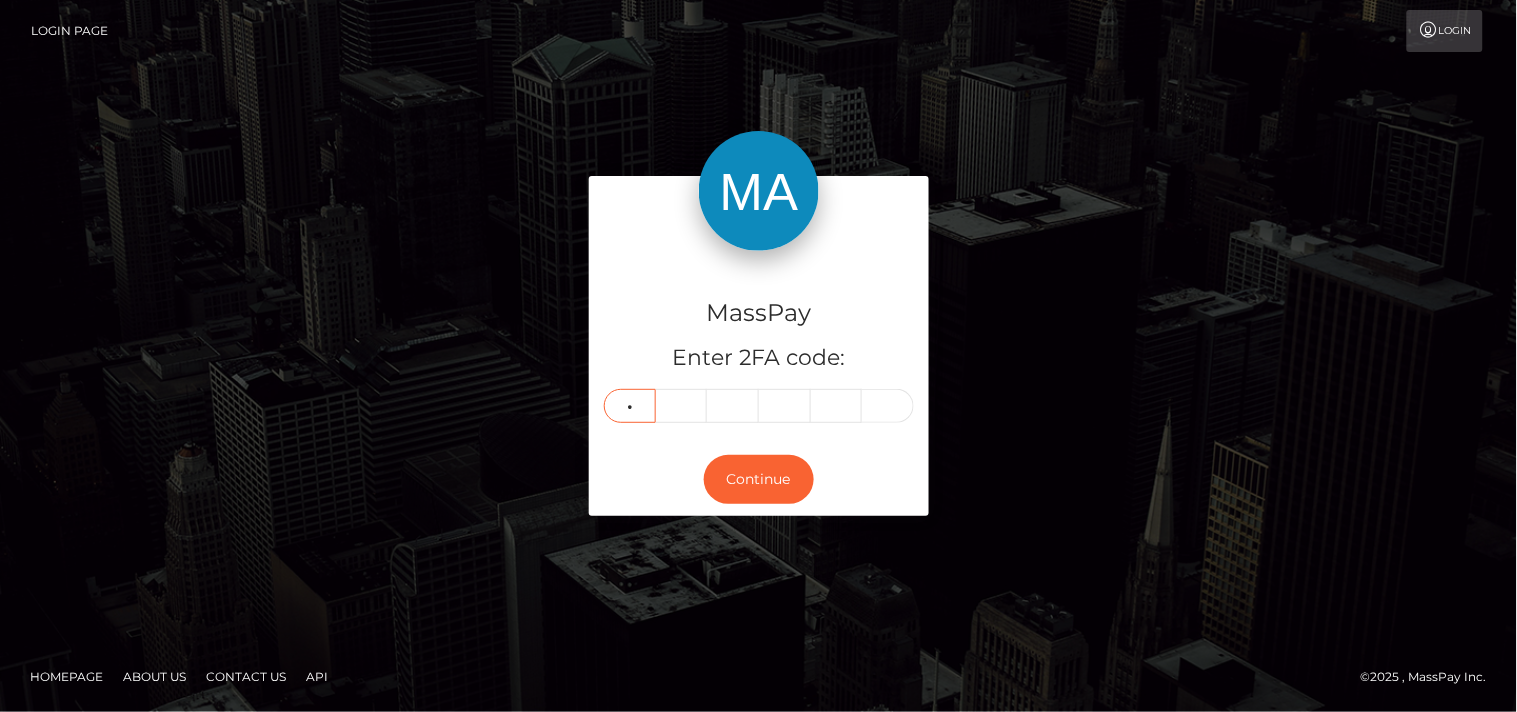type on "6" 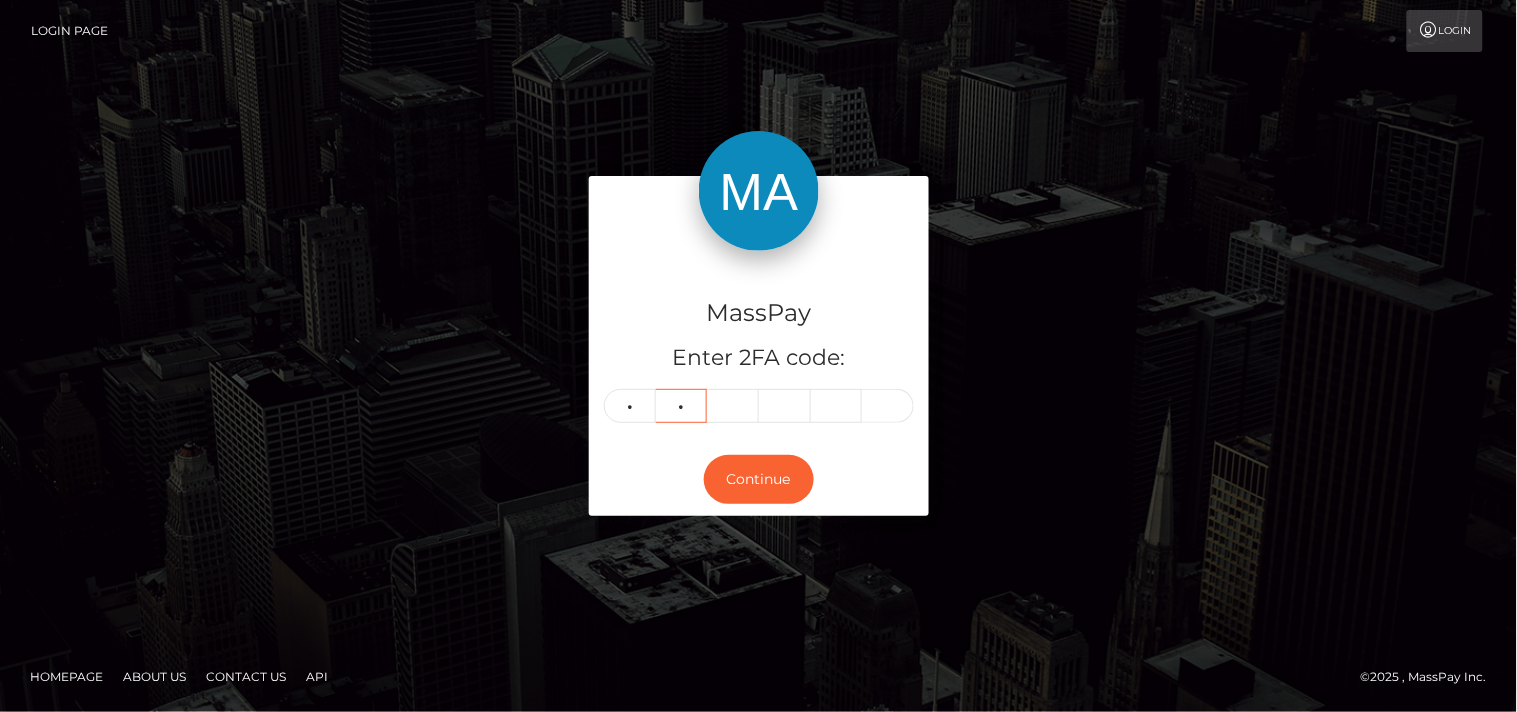 type on "7" 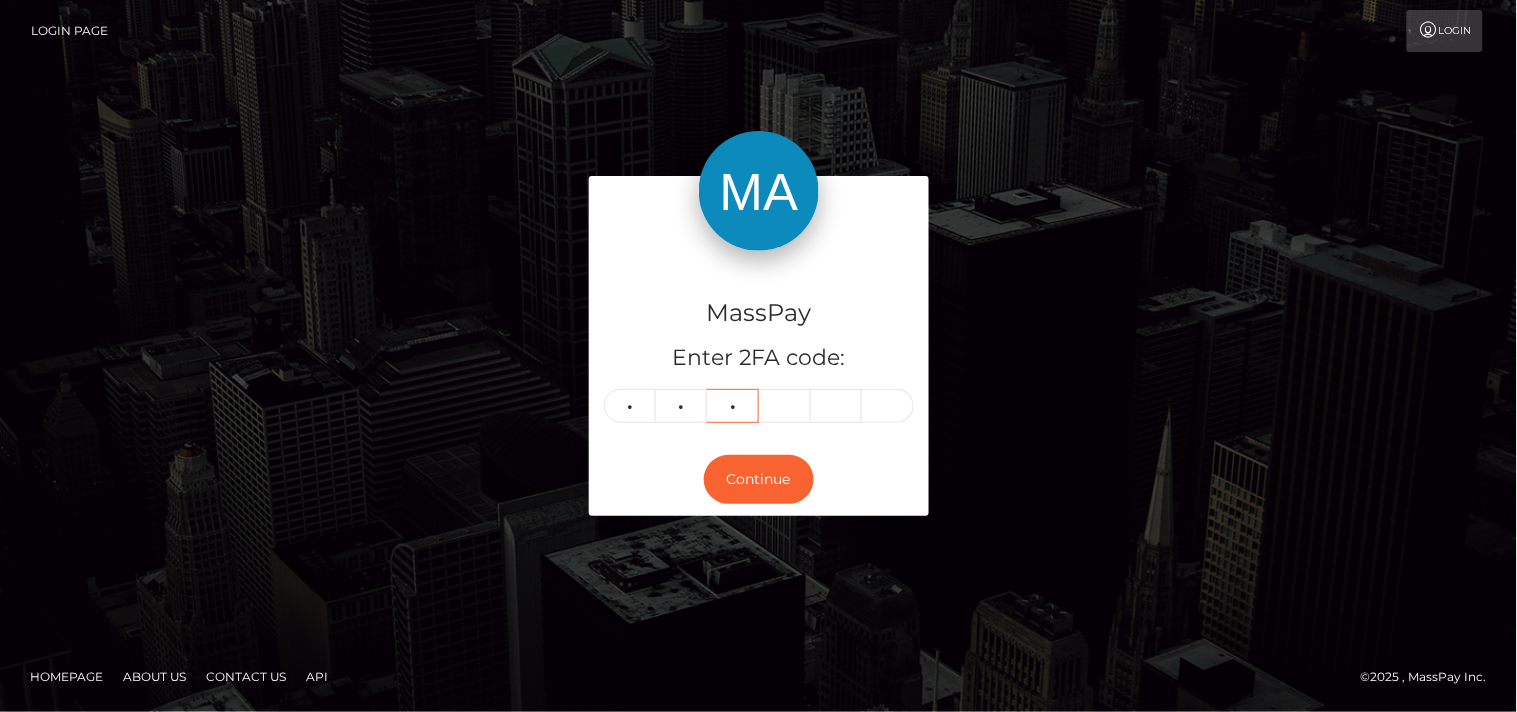 type on "8" 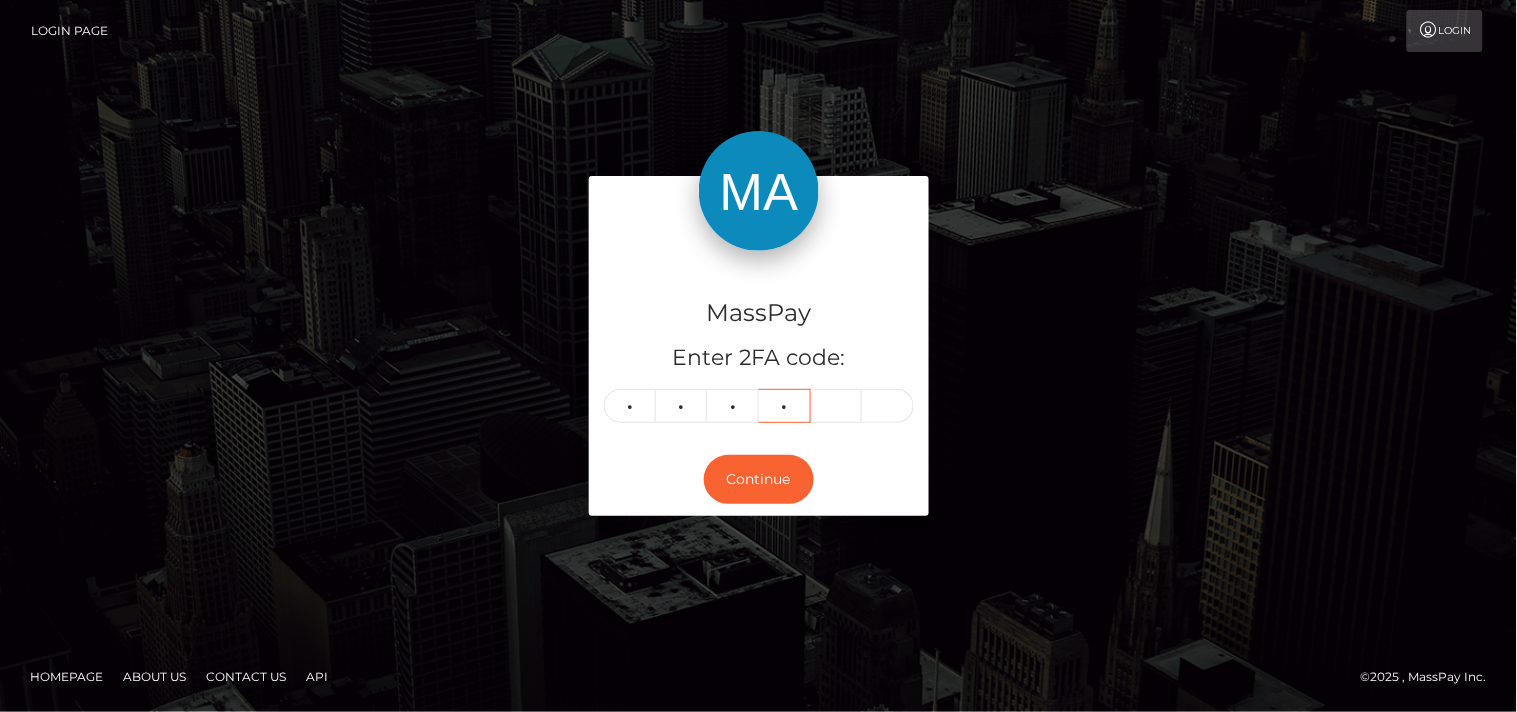 type on "1" 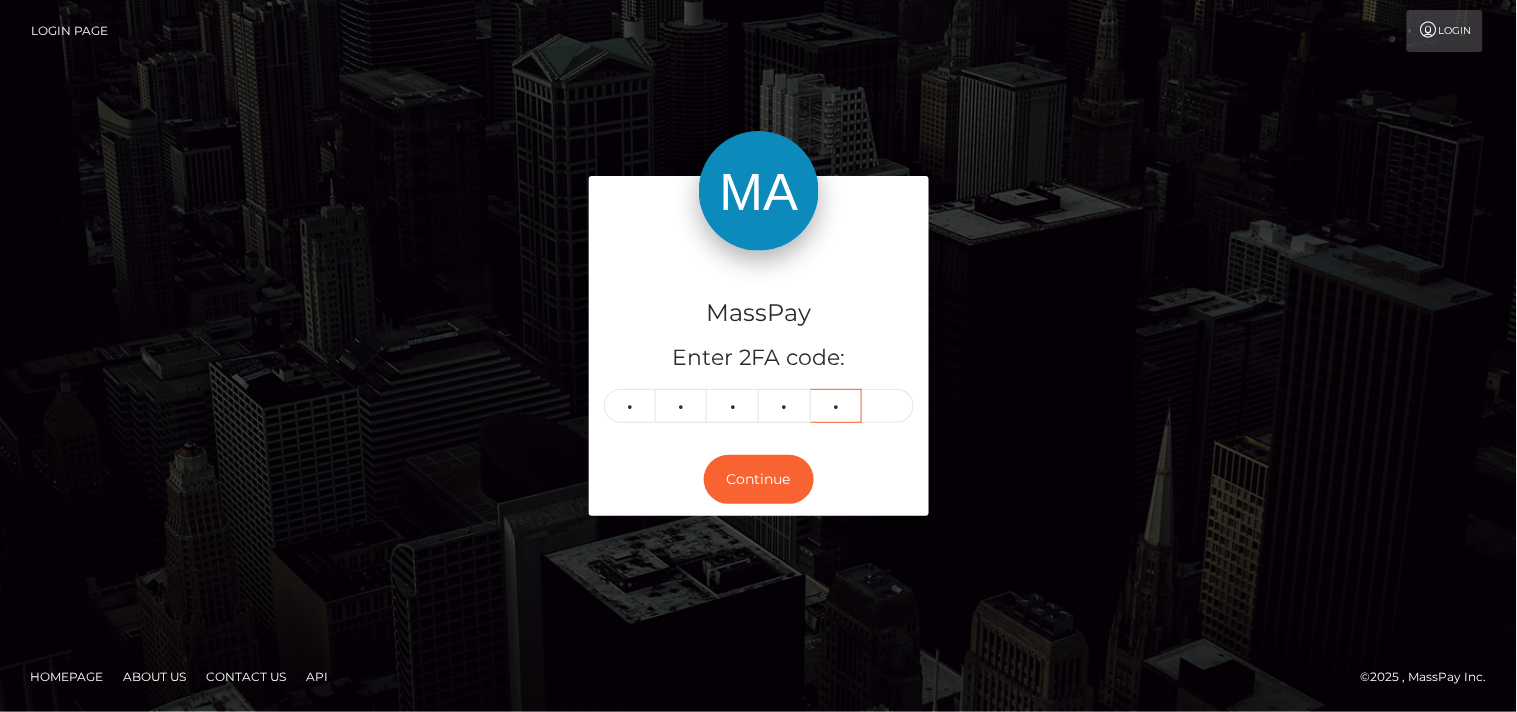type on "1" 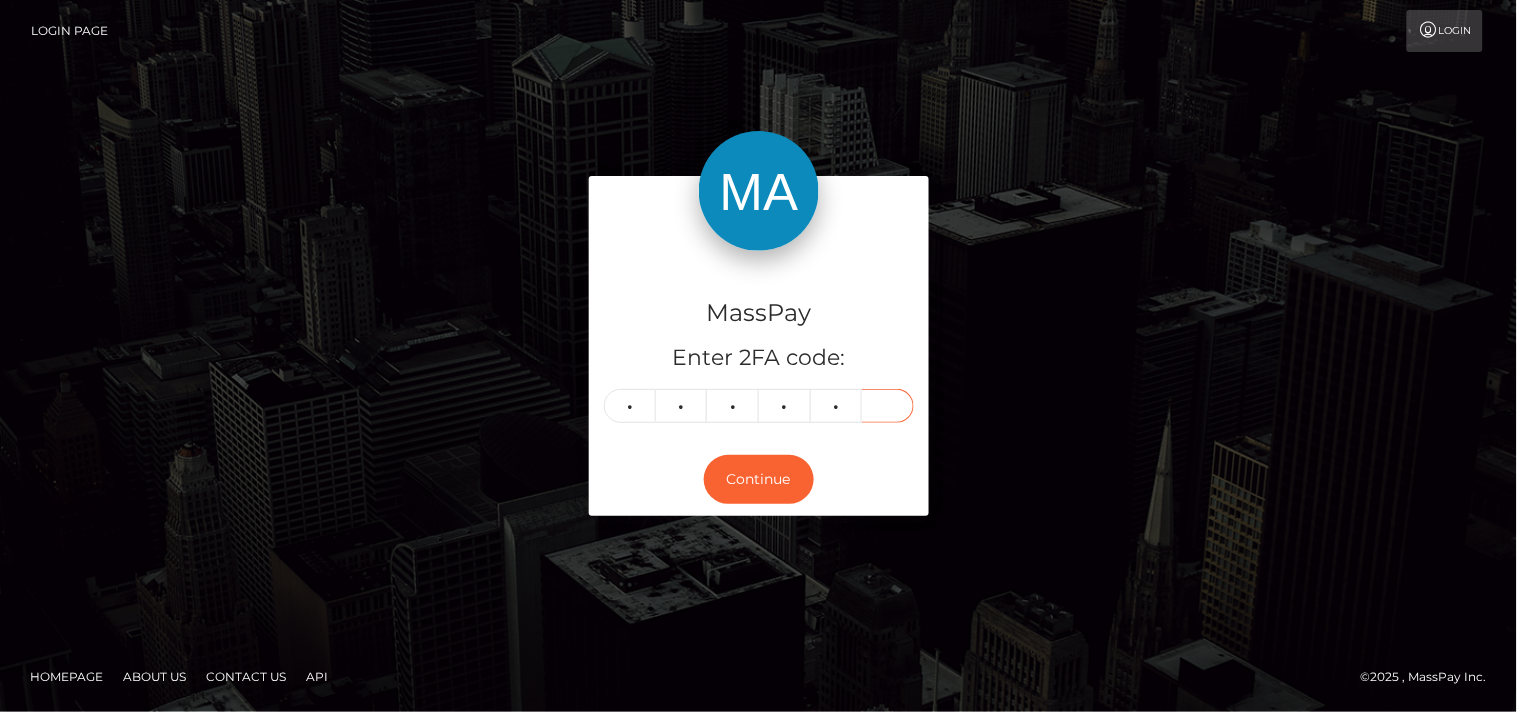 type on "5" 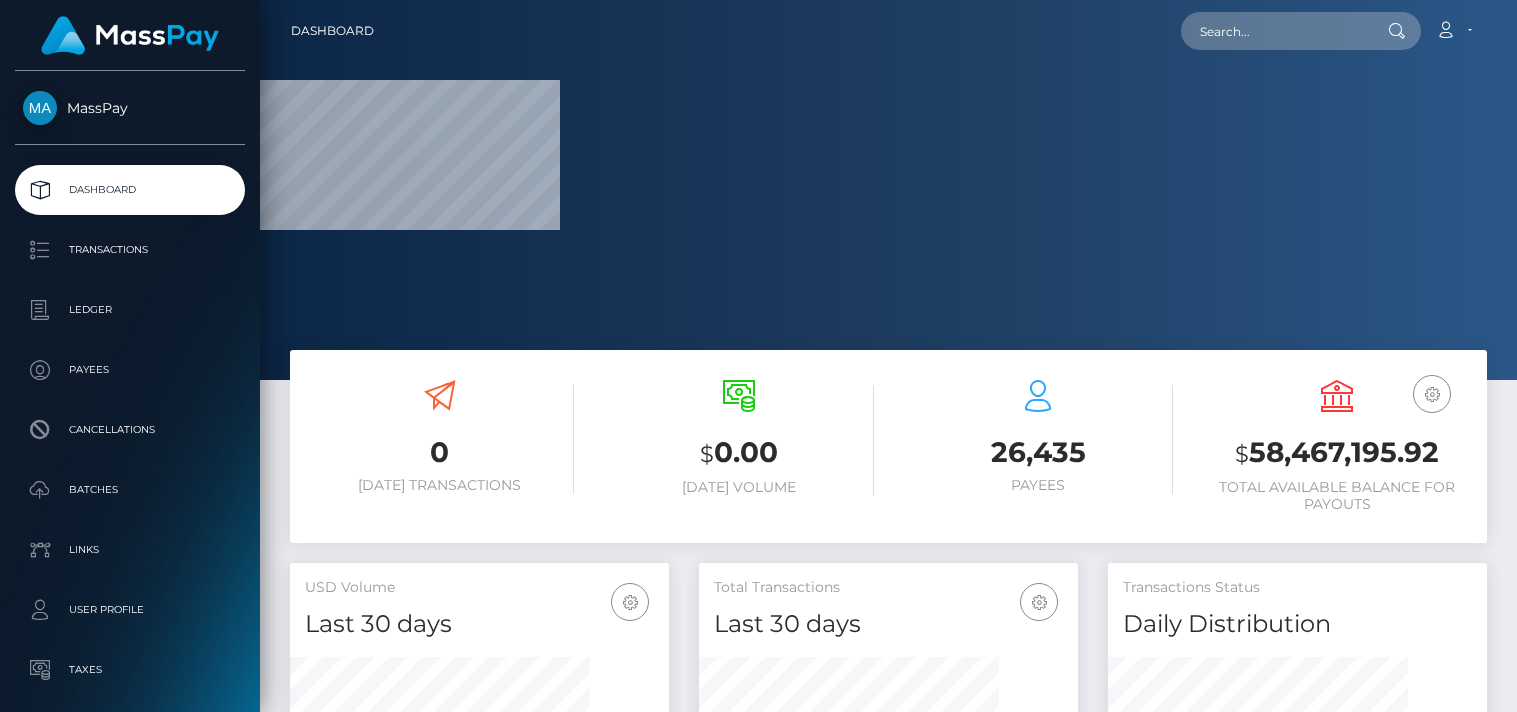 scroll, scrollTop: 0, scrollLeft: 0, axis: both 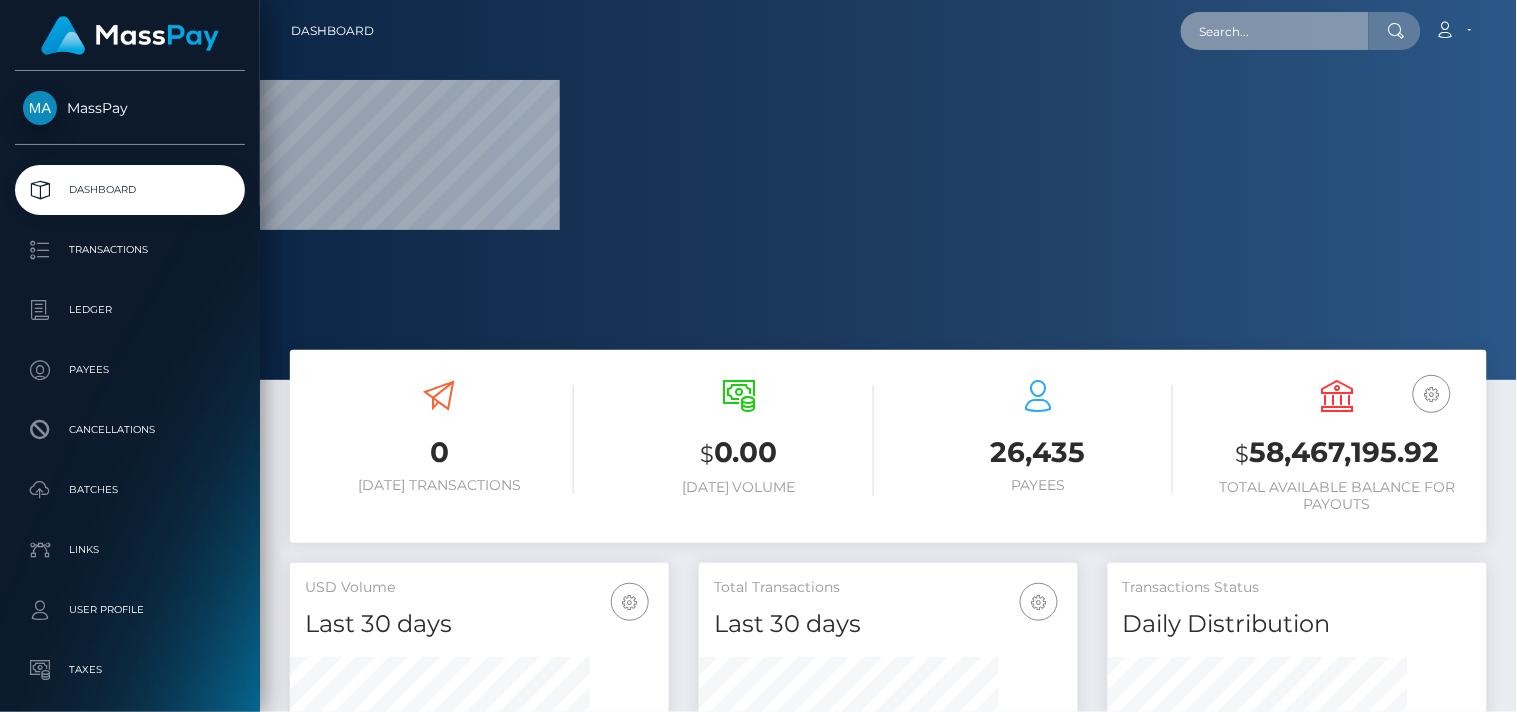 click at bounding box center (1275, 31) 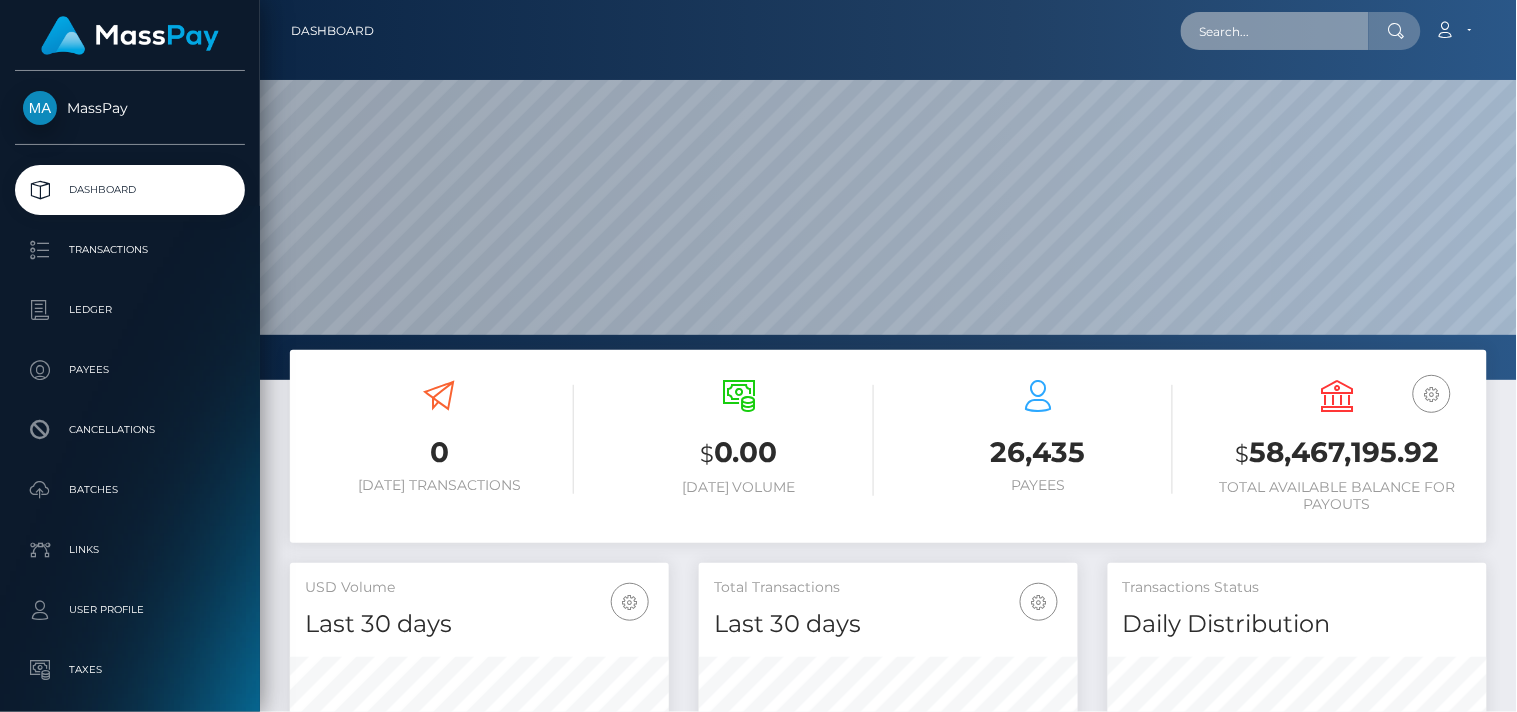 scroll, scrollTop: 999497, scrollLeft: 999621, axis: both 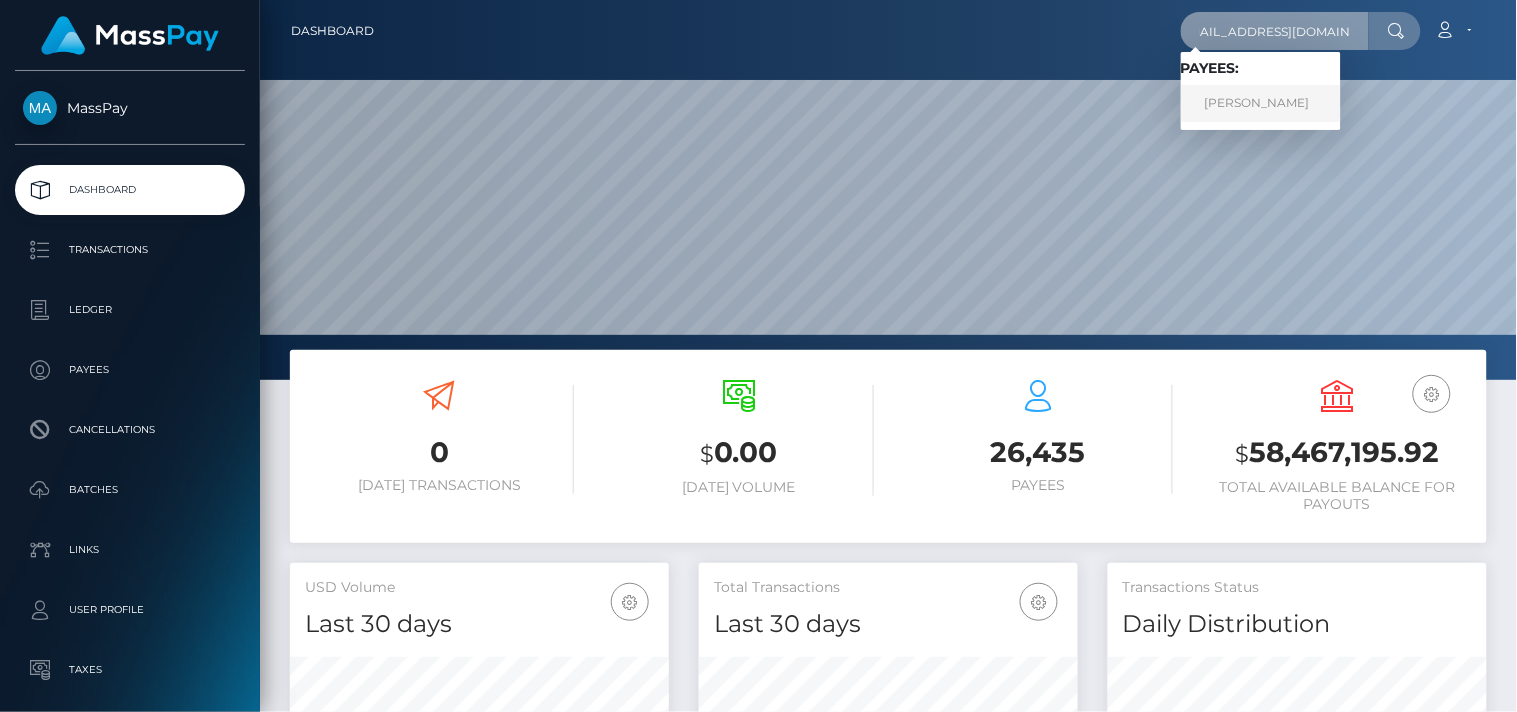 type on "afghantraders95@gmail.com" 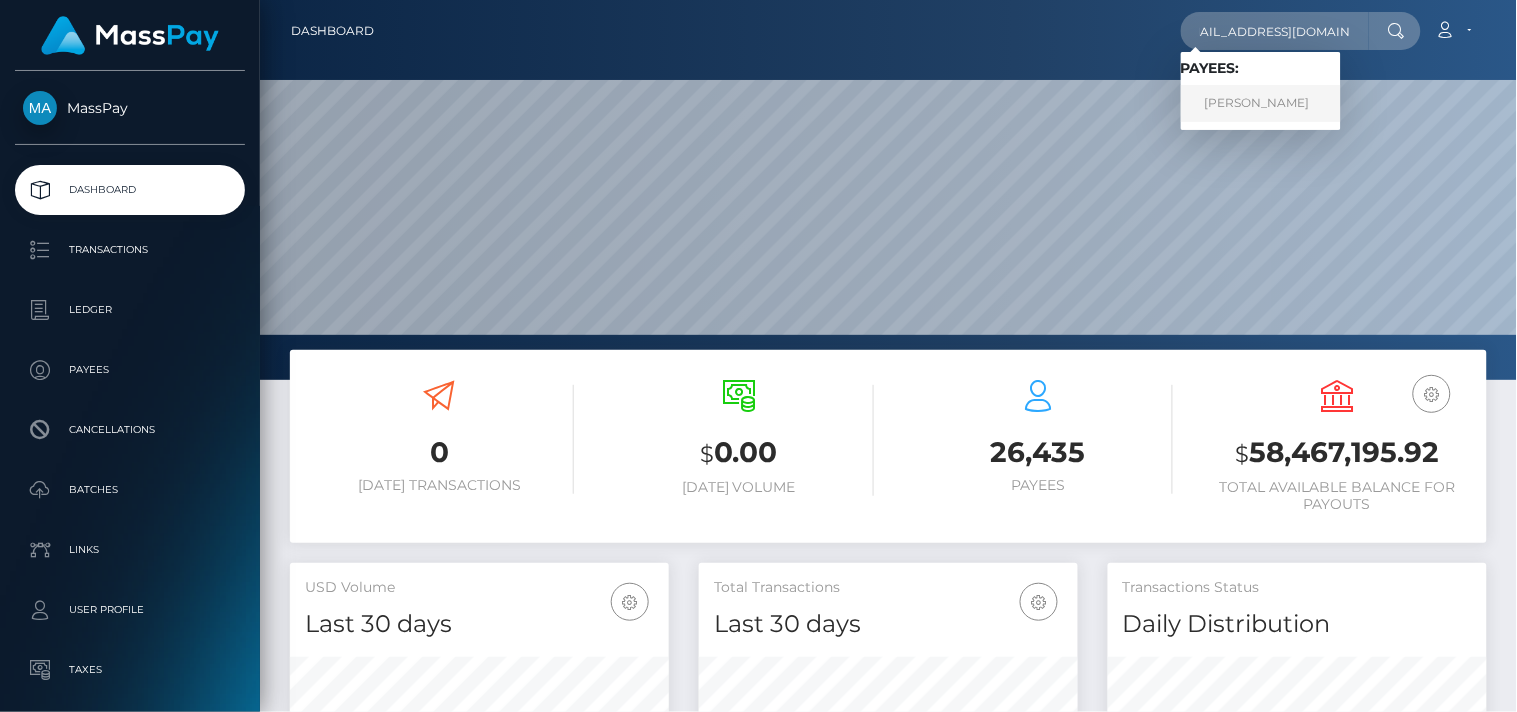 scroll, scrollTop: 0, scrollLeft: 0, axis: both 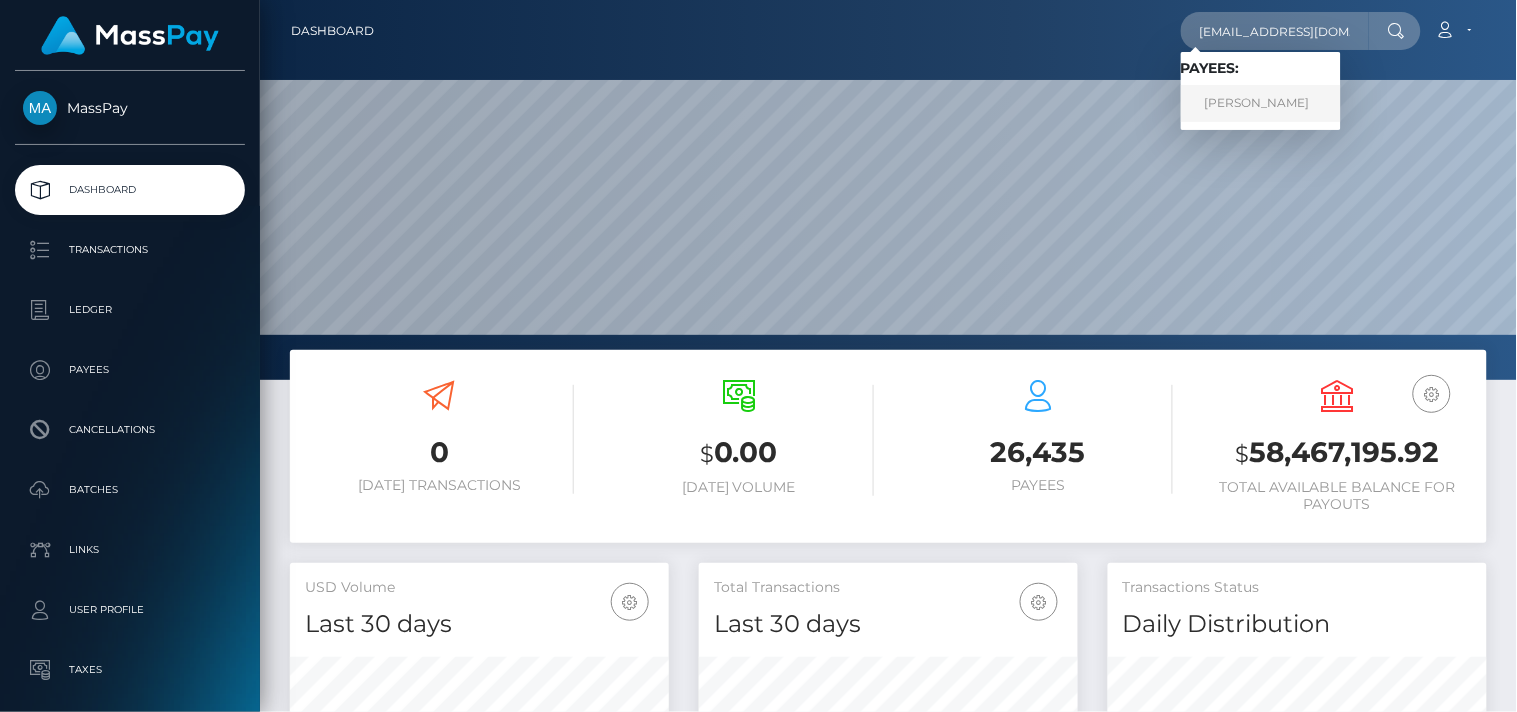 click on "Farah  Karimy" at bounding box center [1261, 103] 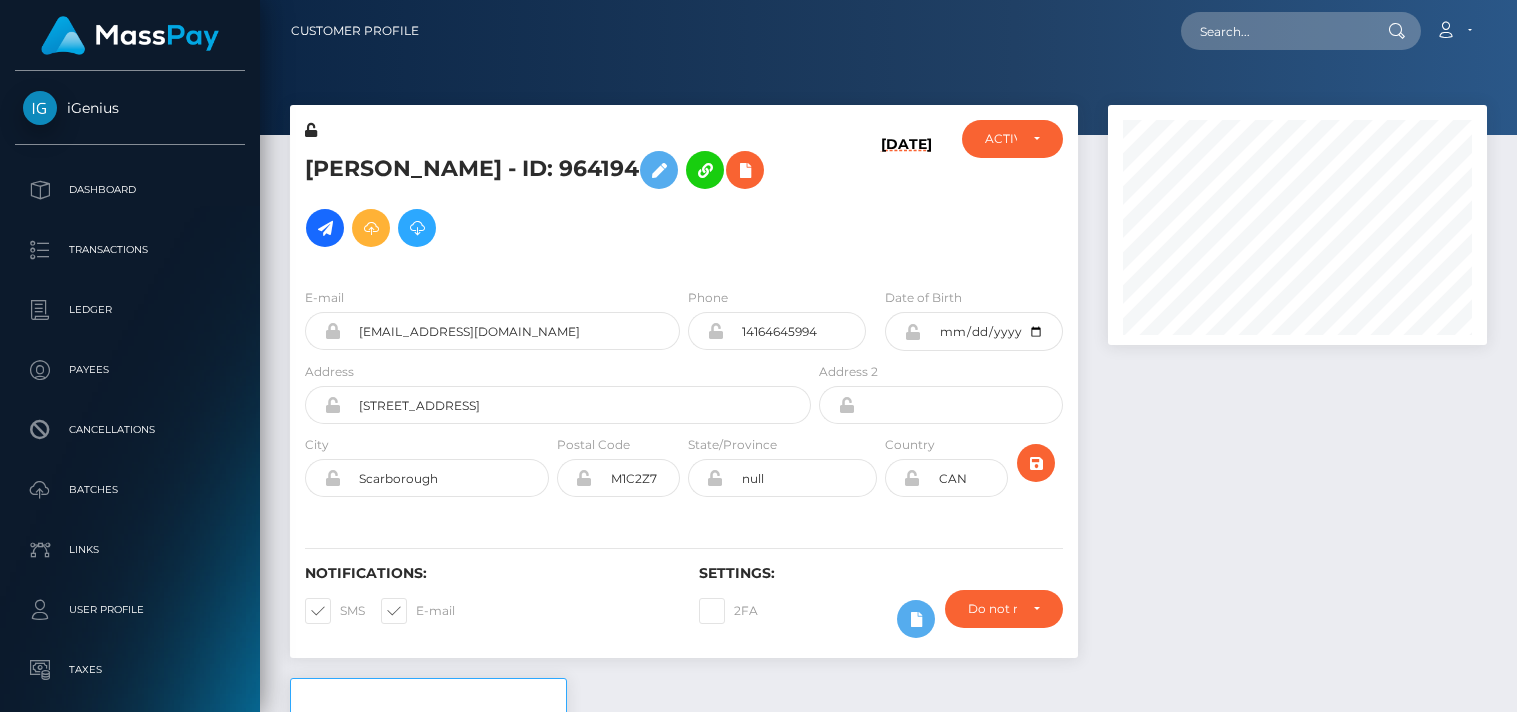scroll, scrollTop: 0, scrollLeft: 0, axis: both 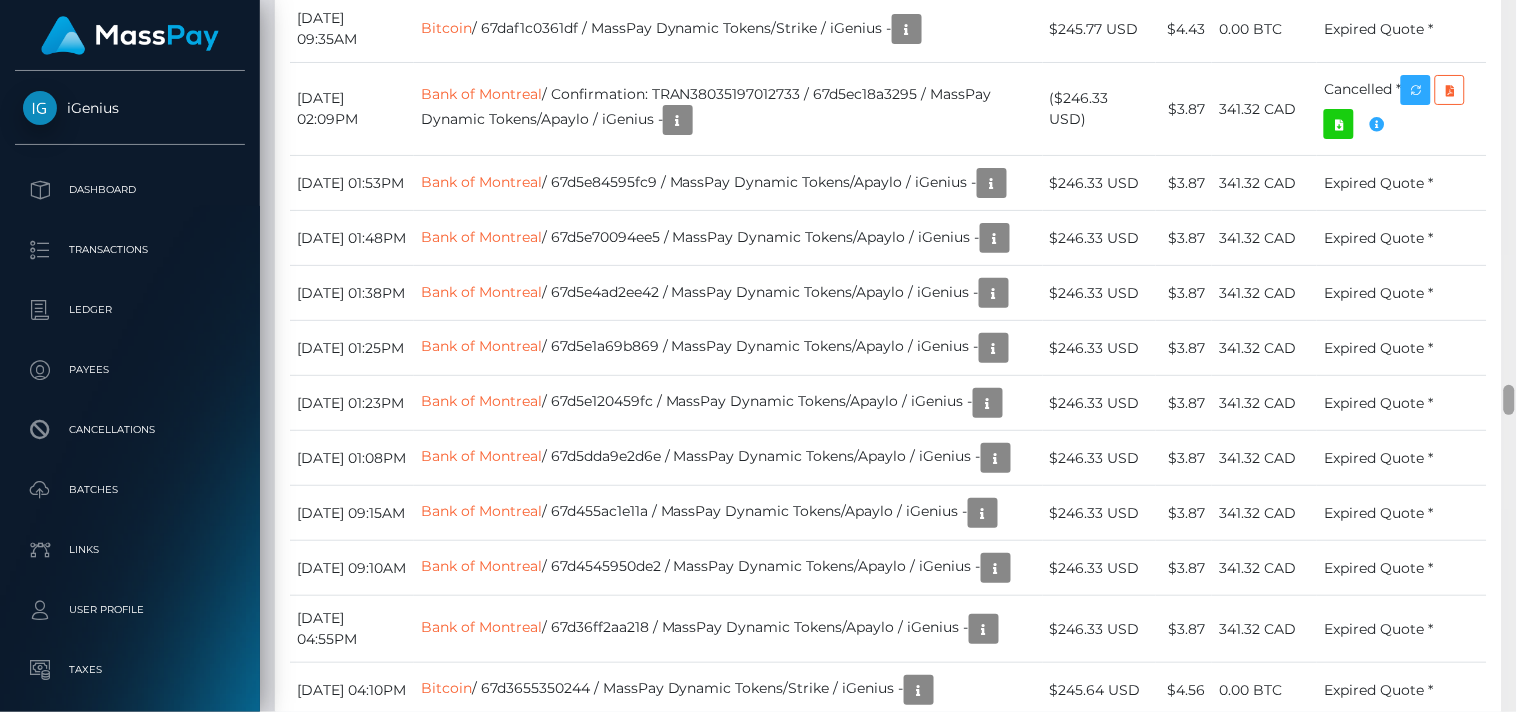 drag, startPoint x: 1507, startPoint y: 47, endPoint x: 1513, endPoint y: 395, distance: 348.05173 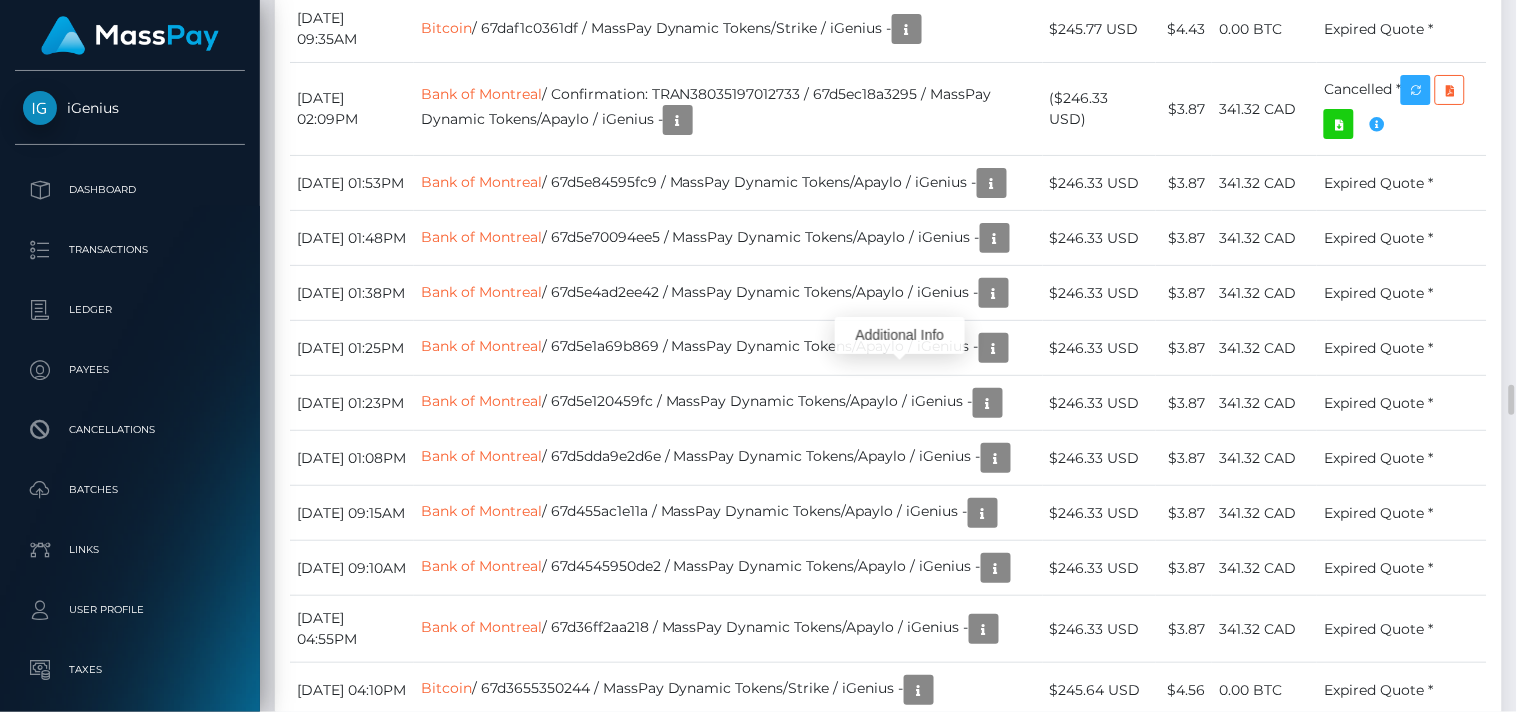scroll, scrollTop: 240, scrollLeft: 380, axis: both 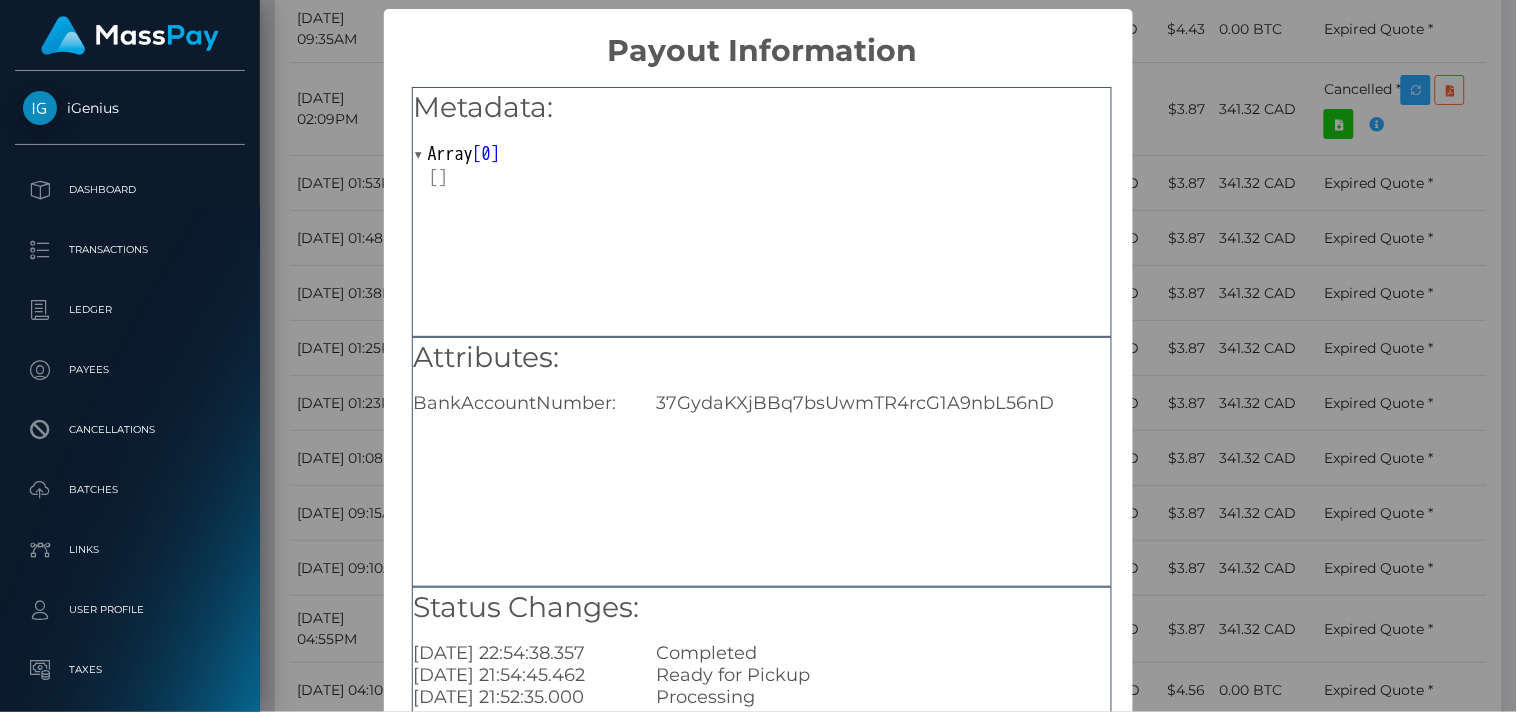 click on "37GydaKXjBBq7bsUwmTR4rcG1A9nbL56nD" at bounding box center [883, 403] 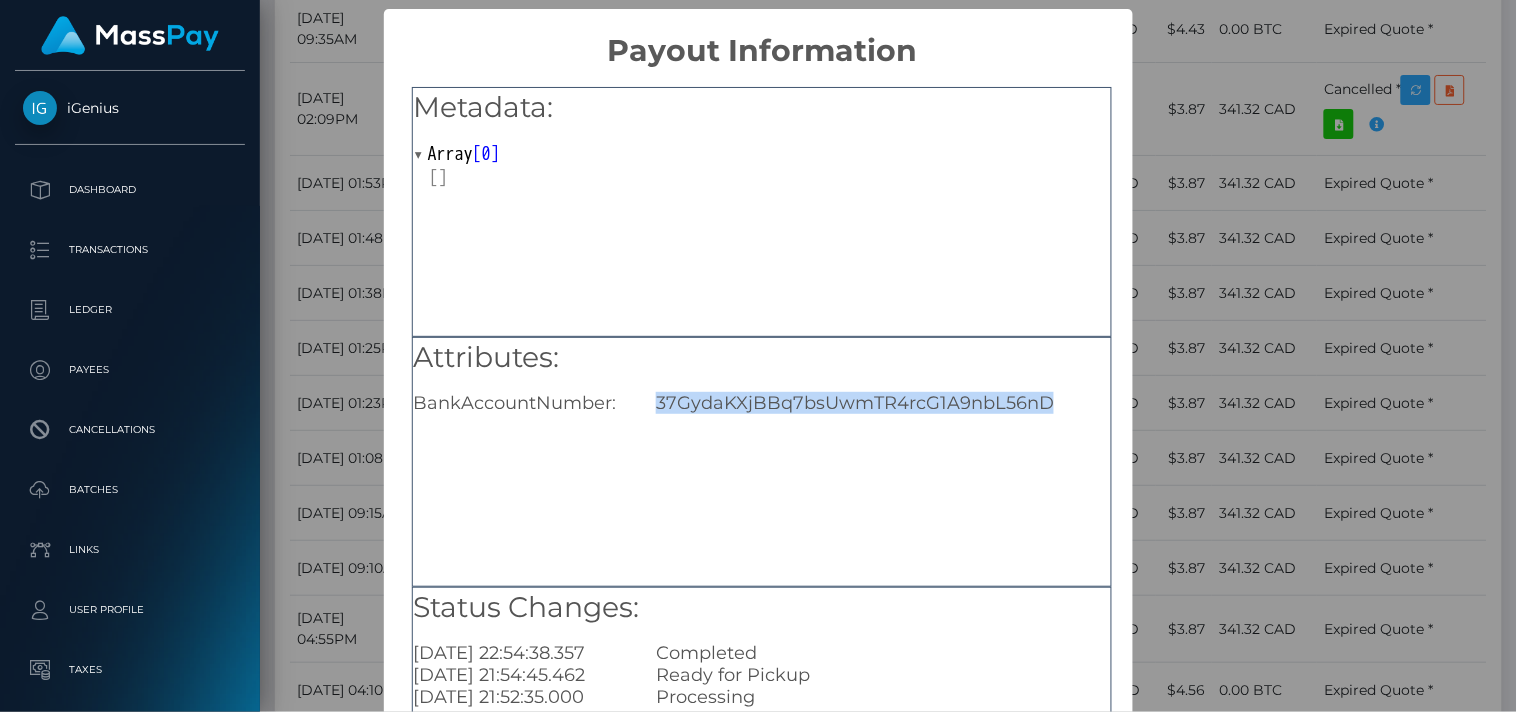 click on "37GydaKXjBBq7bsUwmTR4rcG1A9nbL56nD" at bounding box center [883, 403] 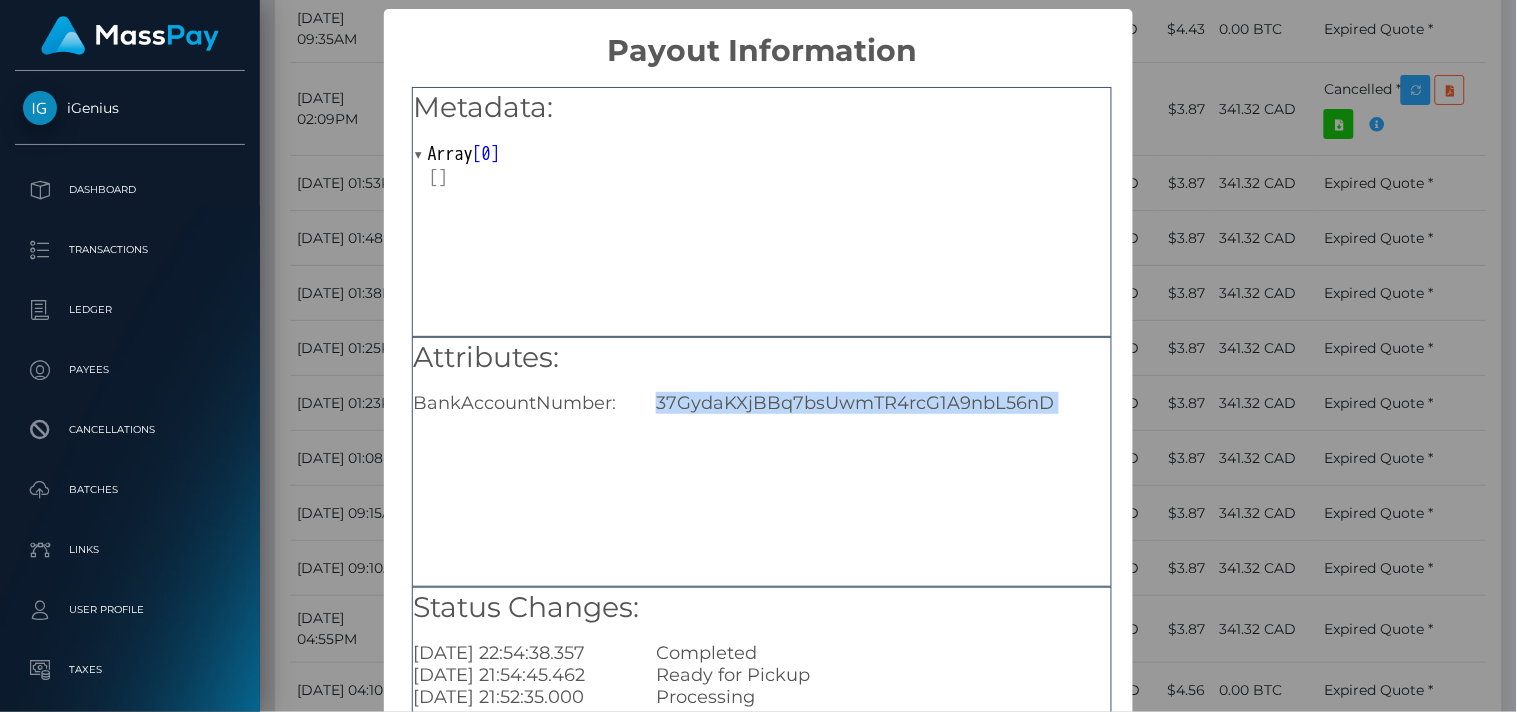 click on "37GydaKXjBBq7bsUwmTR4rcG1A9nbL56nD" at bounding box center [883, 403] 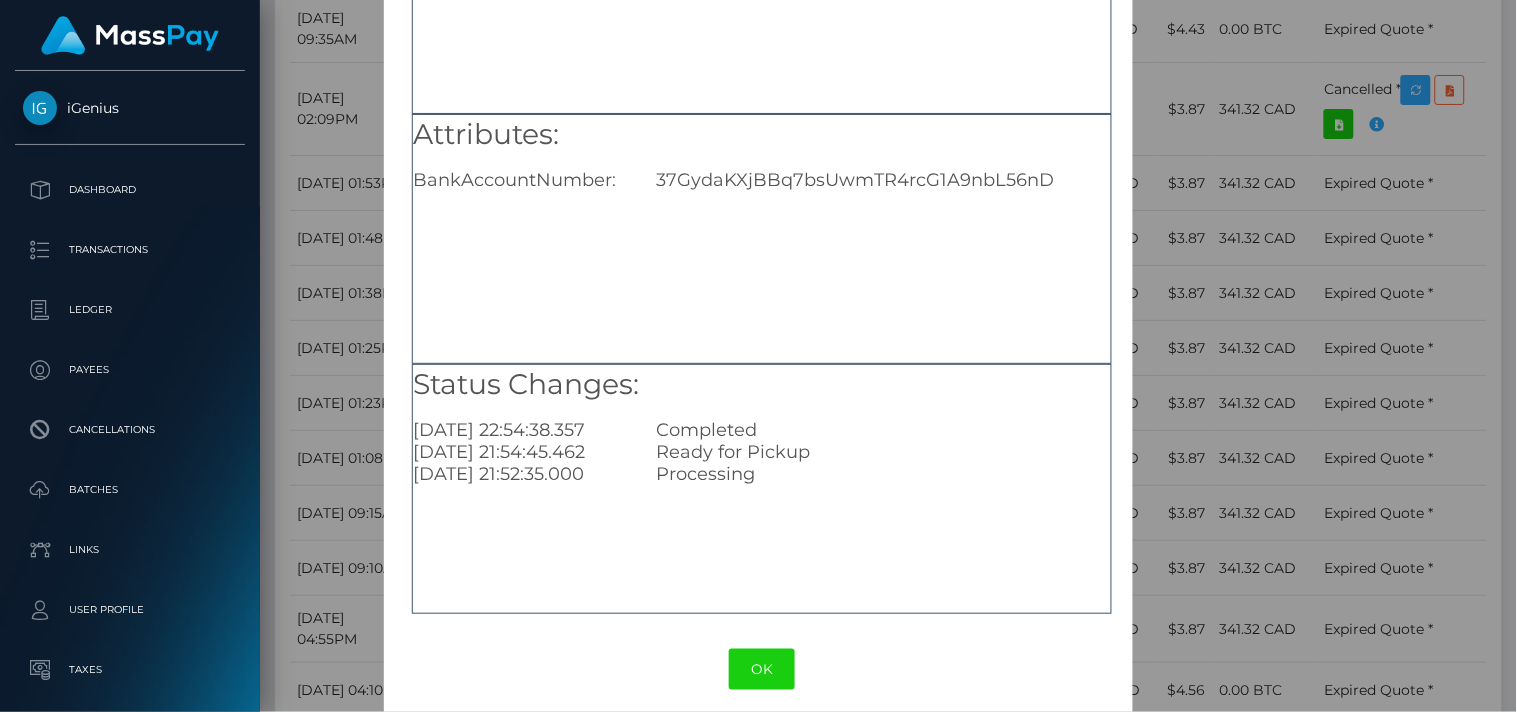 scroll, scrollTop: 238, scrollLeft: 0, axis: vertical 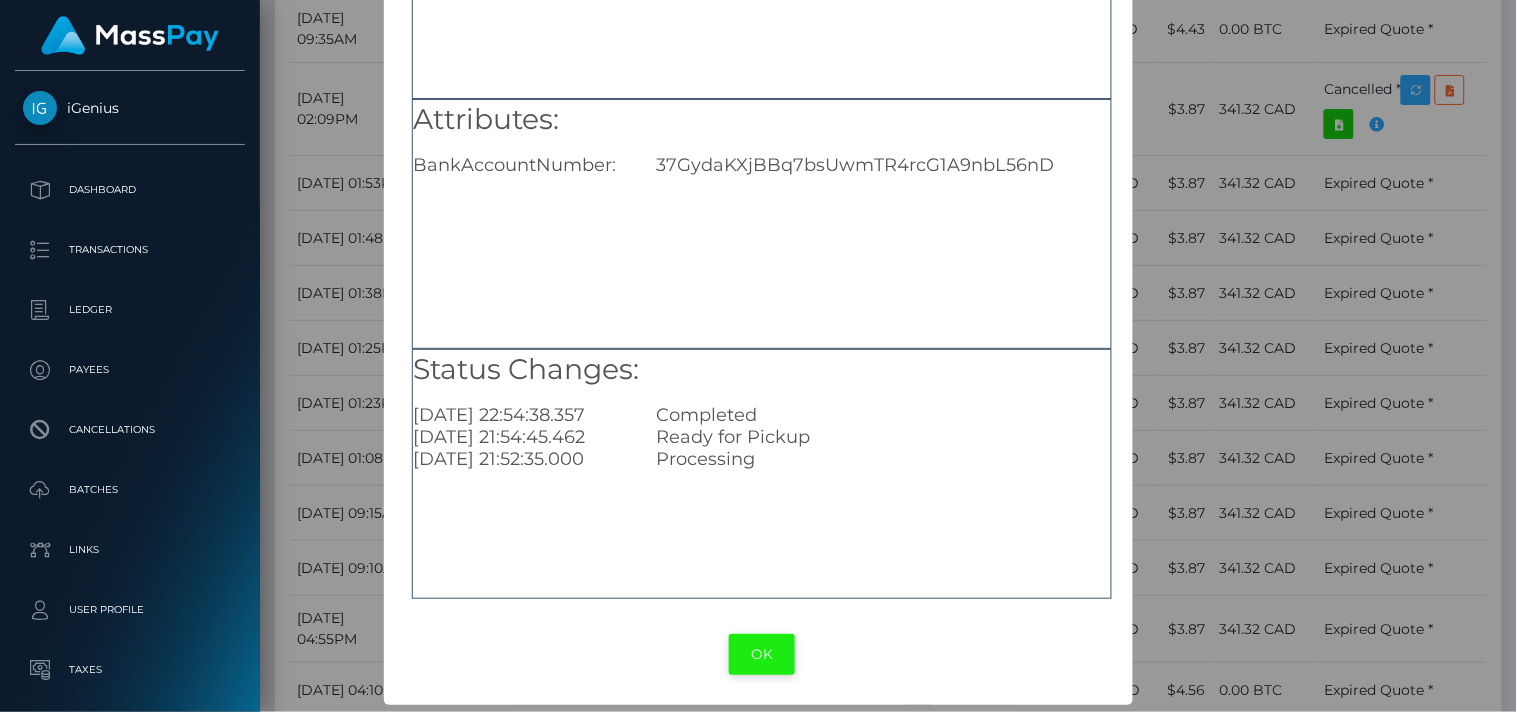 click on "OK" at bounding box center (762, 654) 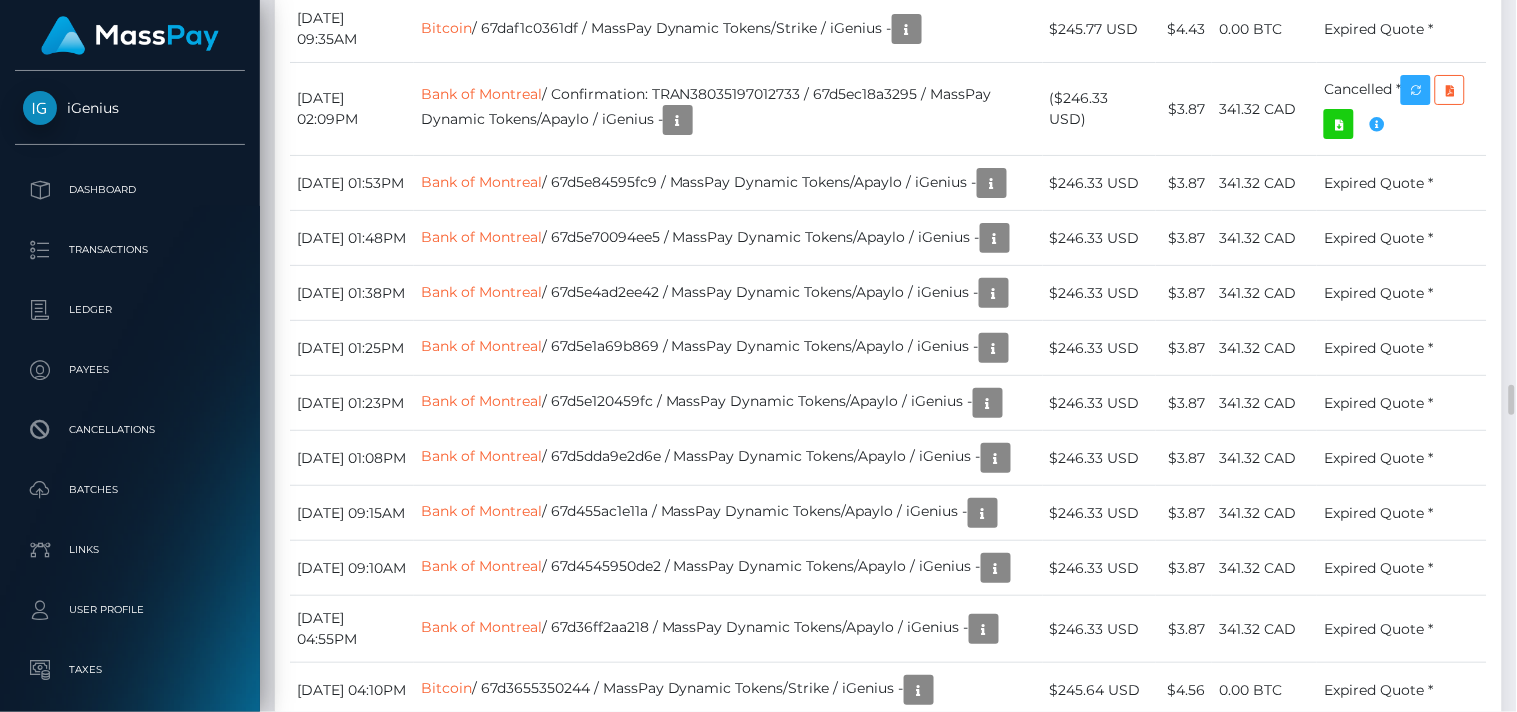 scroll, scrollTop: 240, scrollLeft: 380, axis: both 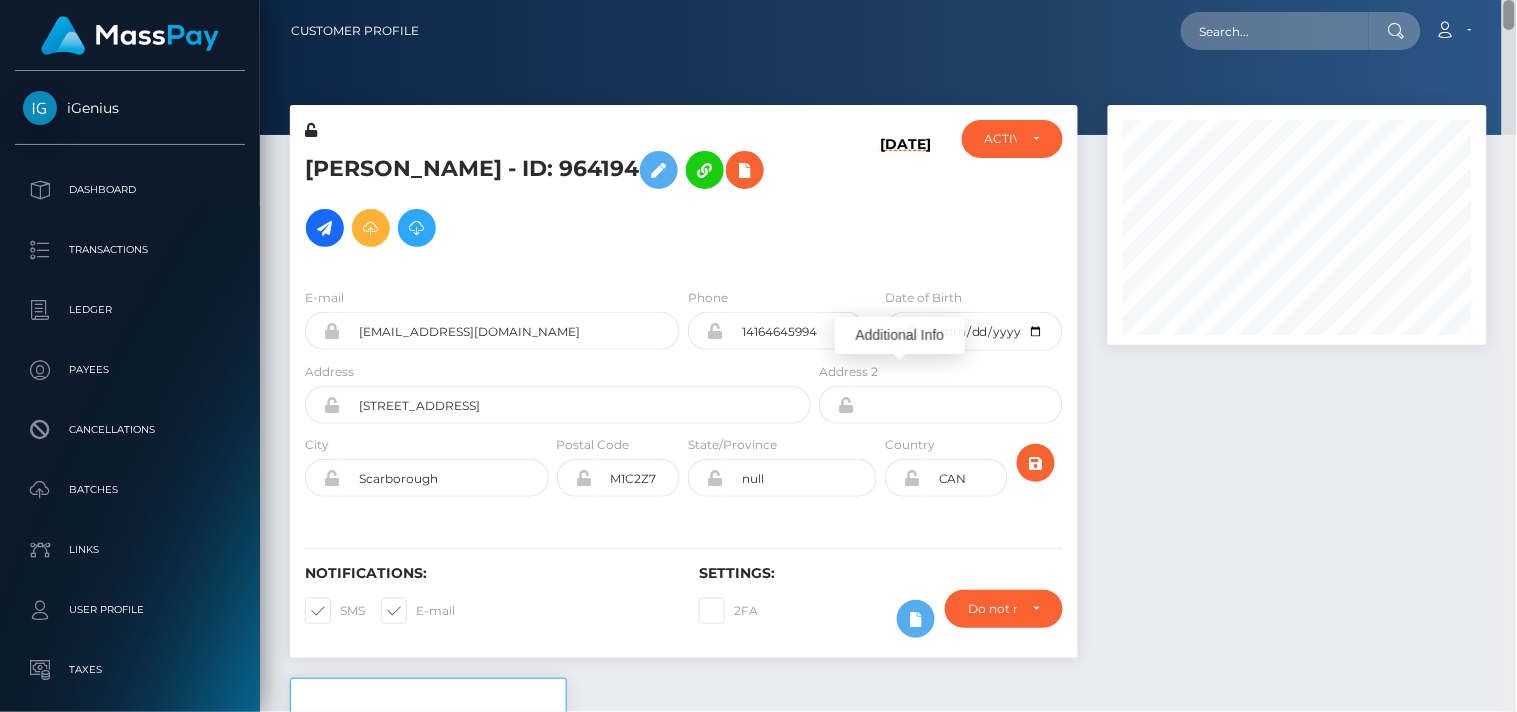 drag, startPoint x: 1508, startPoint y: 406, endPoint x: 1474, endPoint y: 7, distance: 400.446 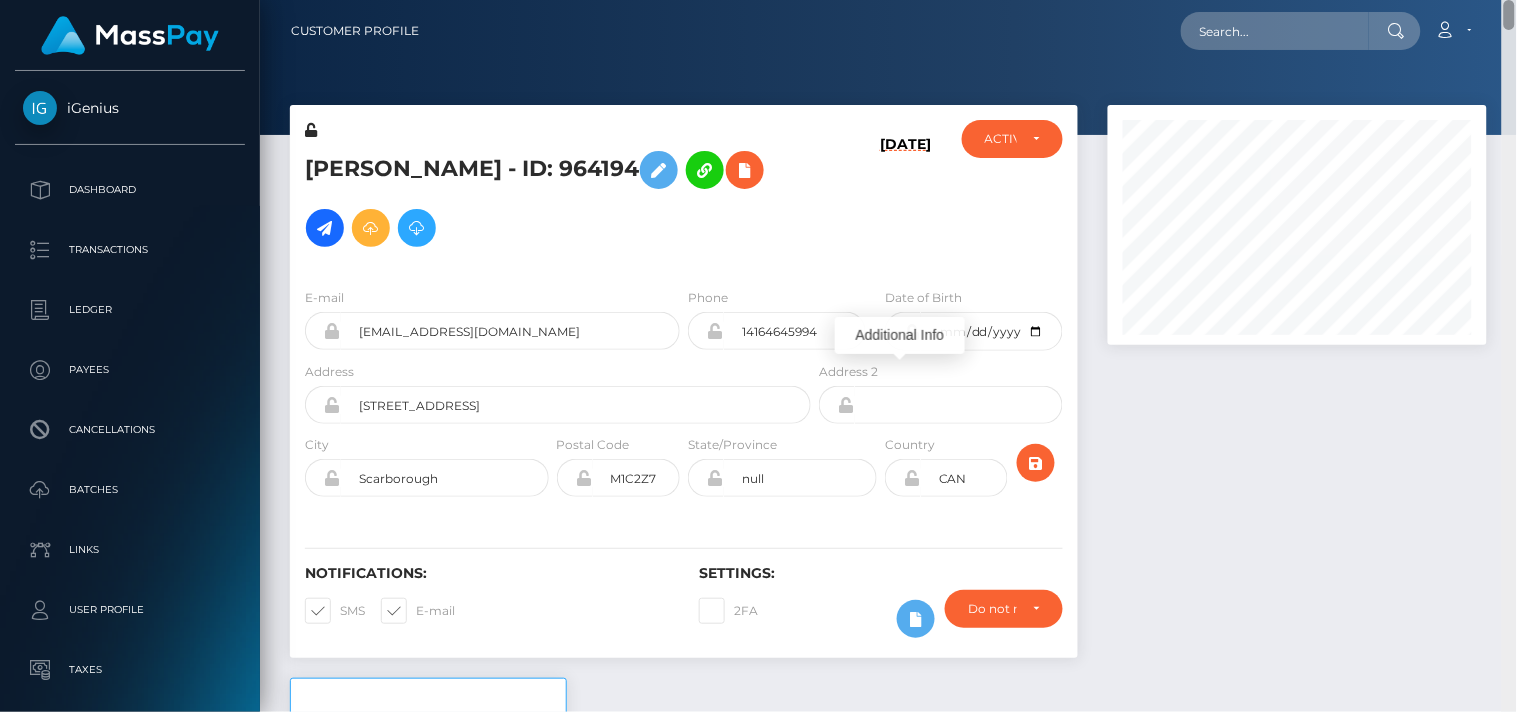 click on "Customer Profile
Loading...
Loading..." at bounding box center (888, 356) 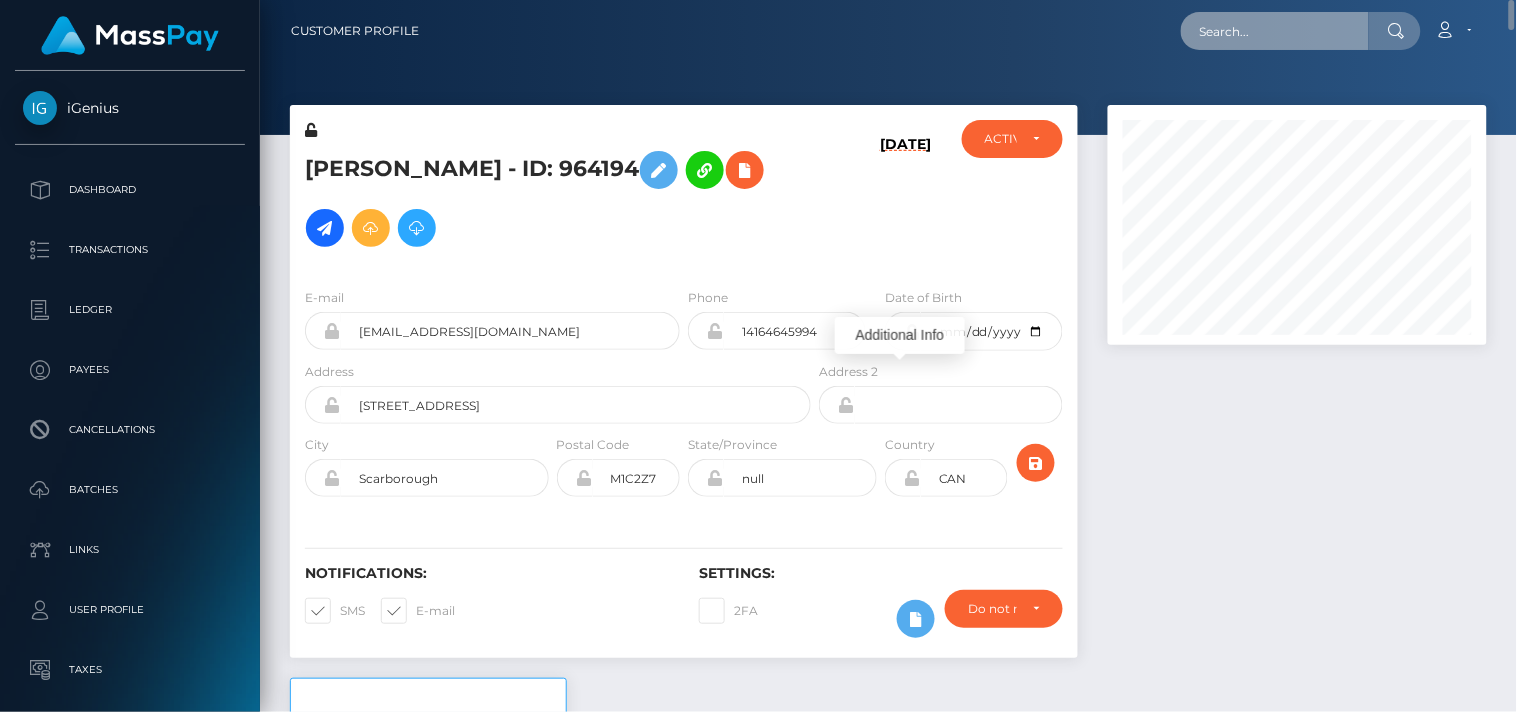 click at bounding box center (1275, 31) 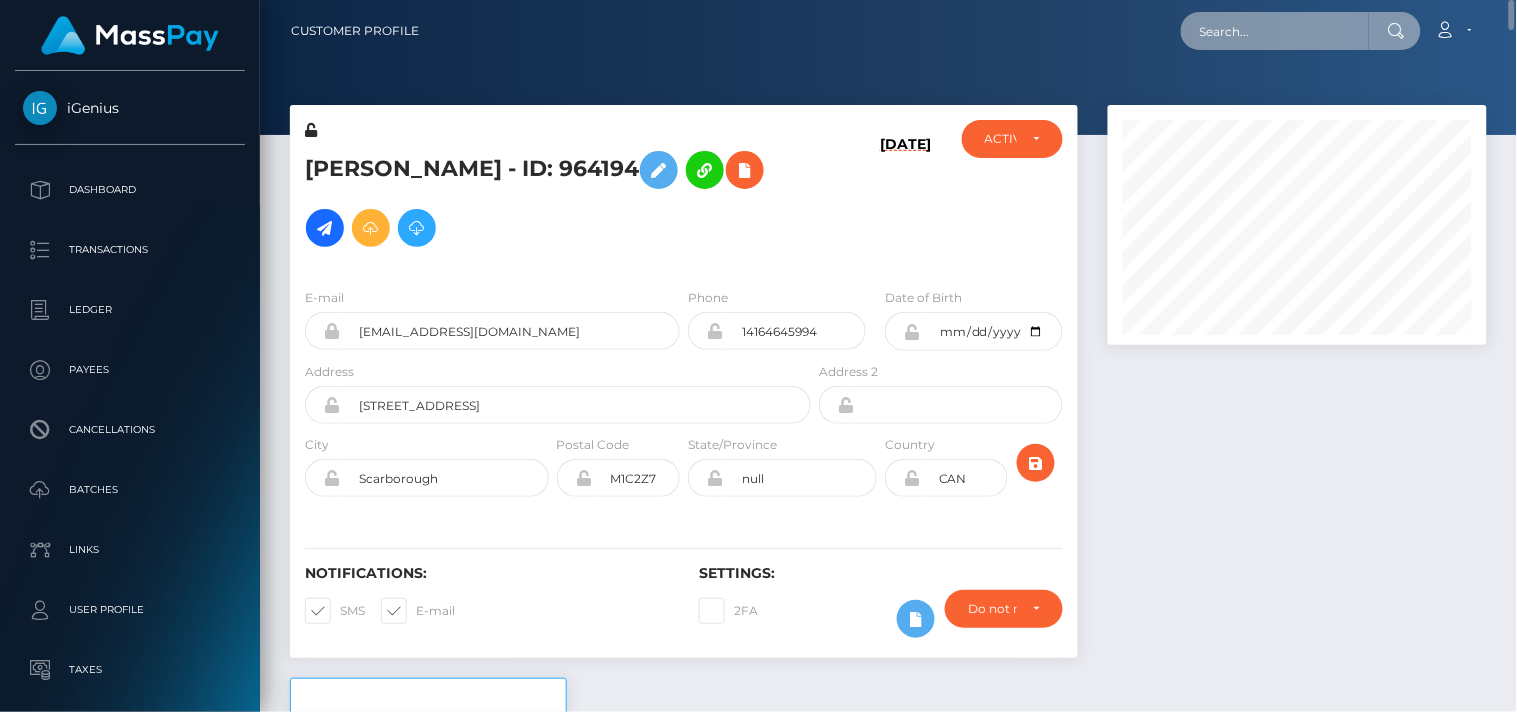 click at bounding box center (1275, 31) 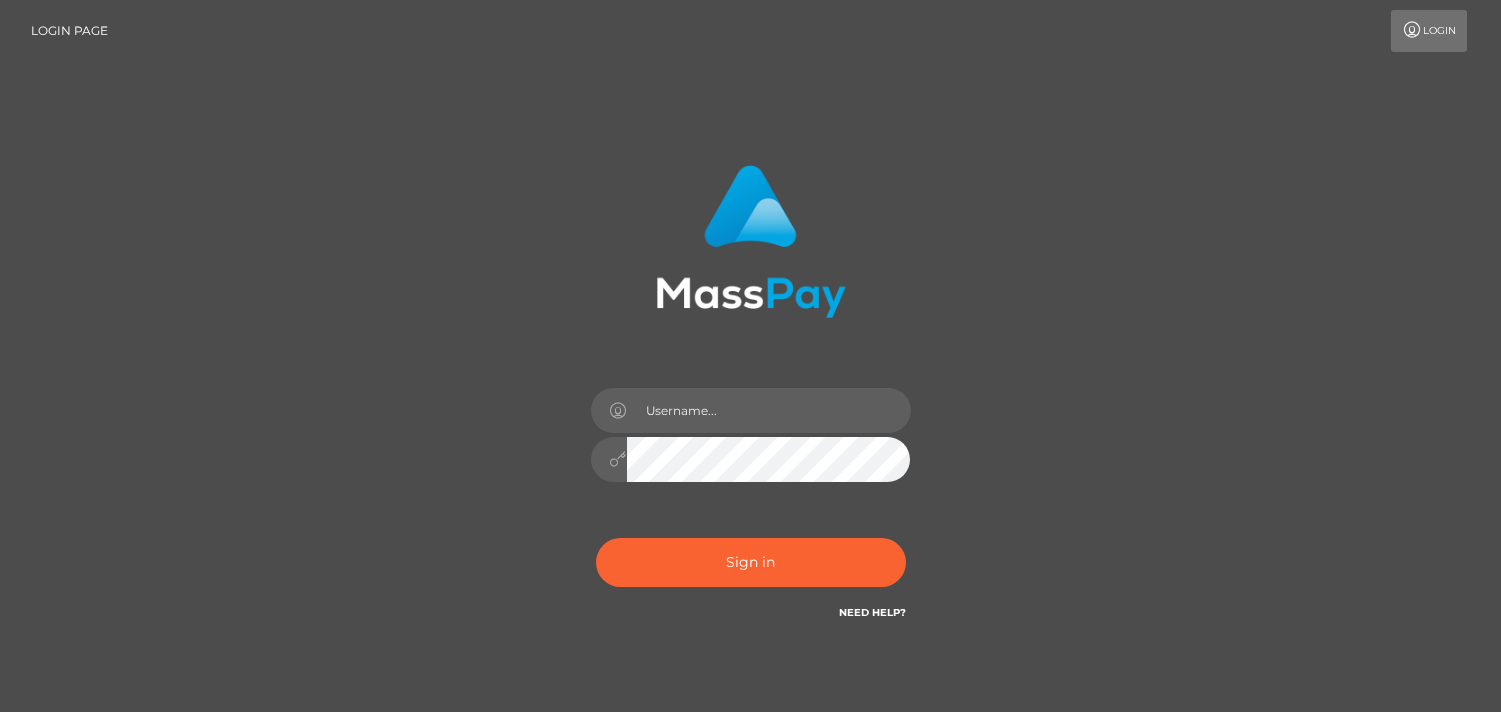 scroll, scrollTop: 0, scrollLeft: 0, axis: both 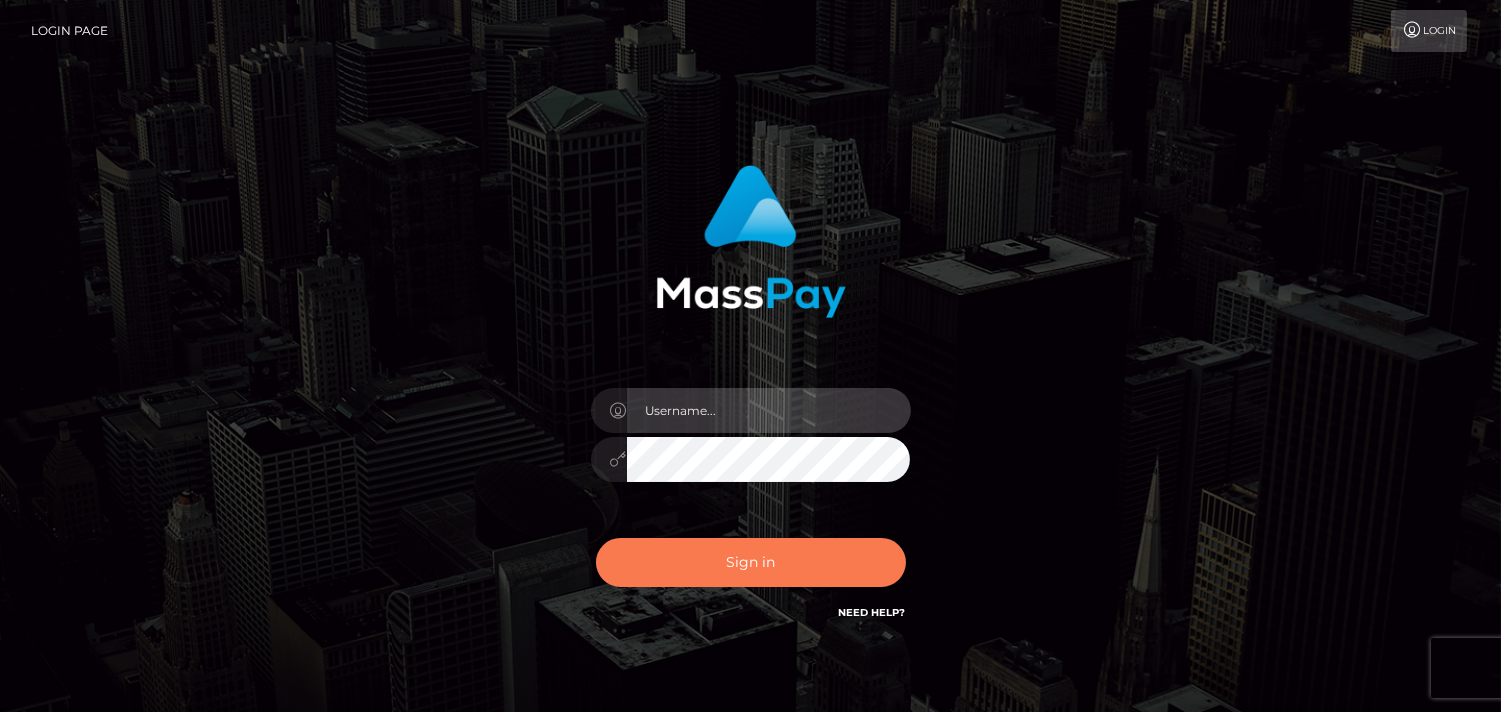 type on "[DOMAIN_NAME]" 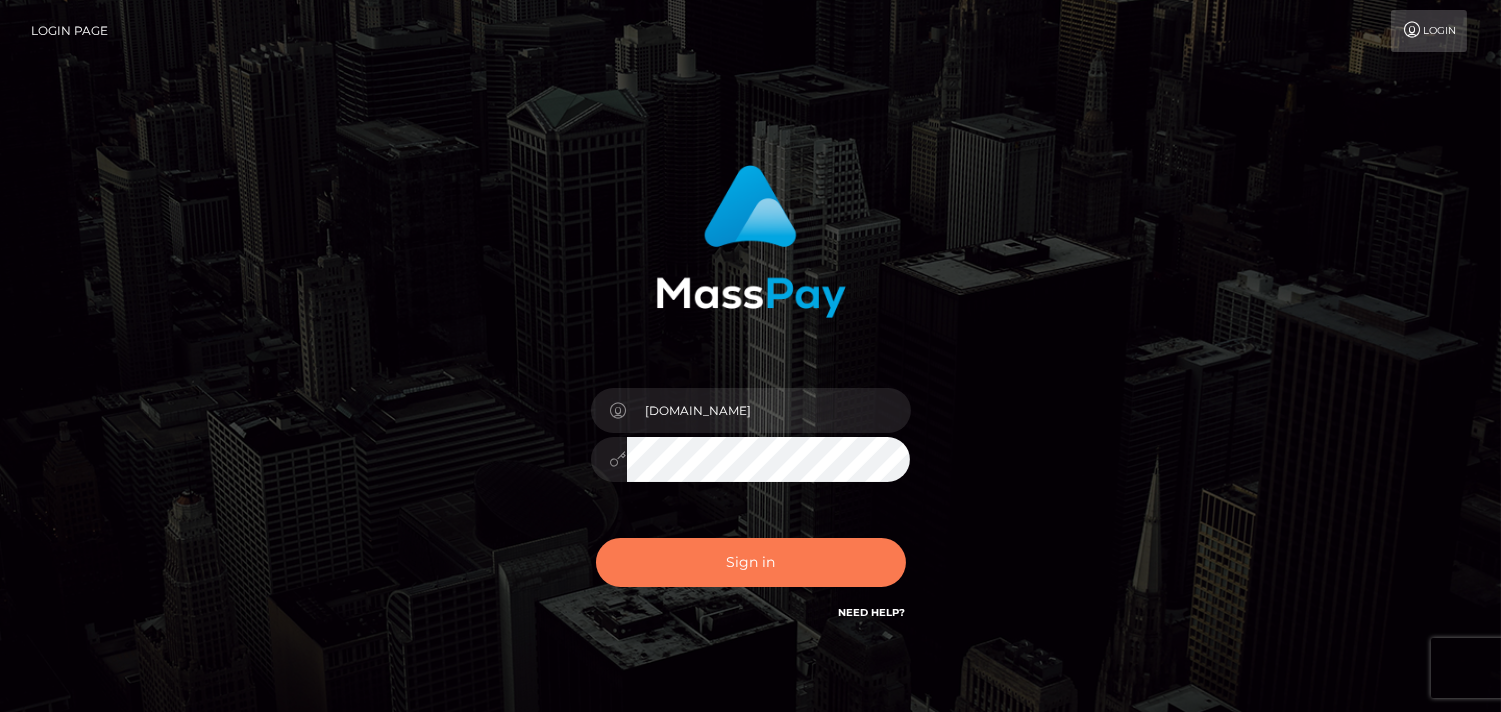 click on "Sign in" at bounding box center (751, 562) 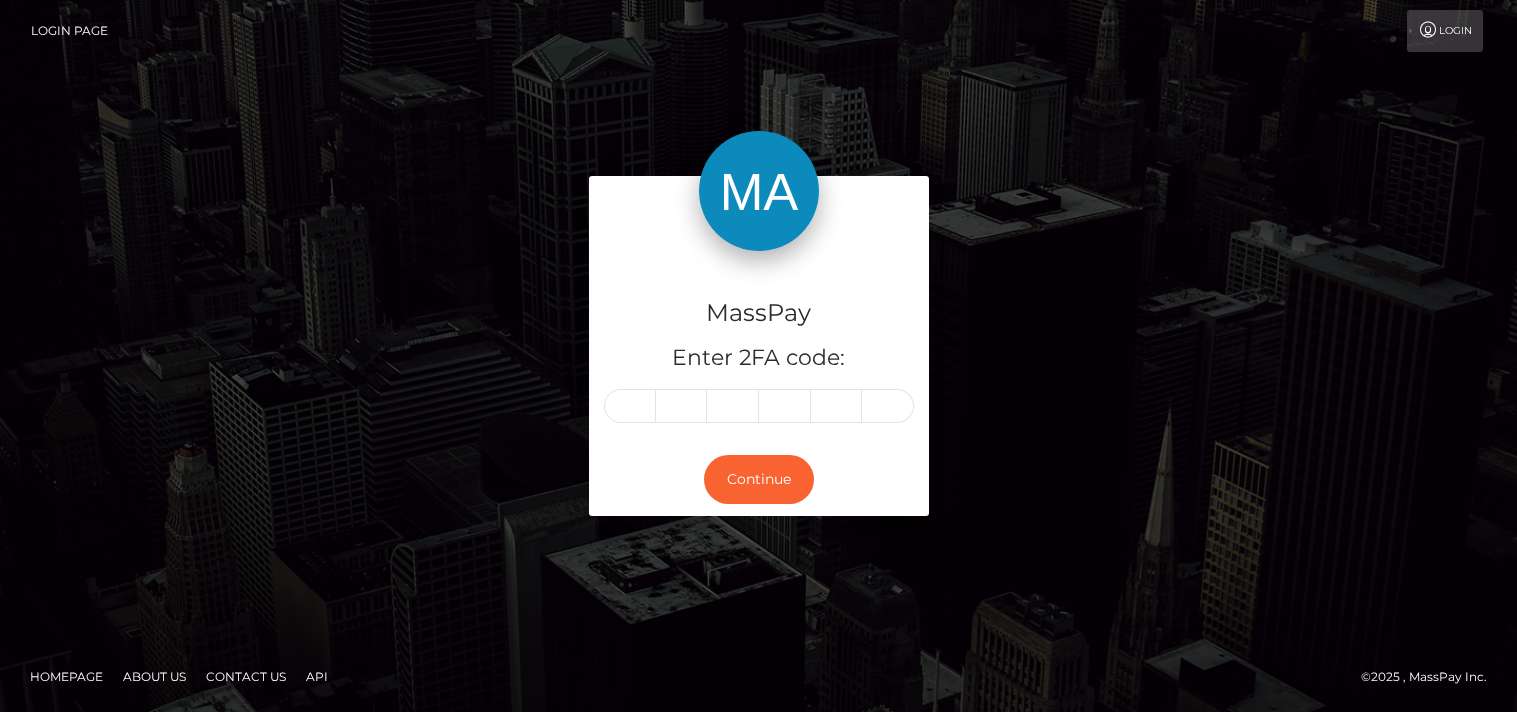 scroll, scrollTop: 0, scrollLeft: 0, axis: both 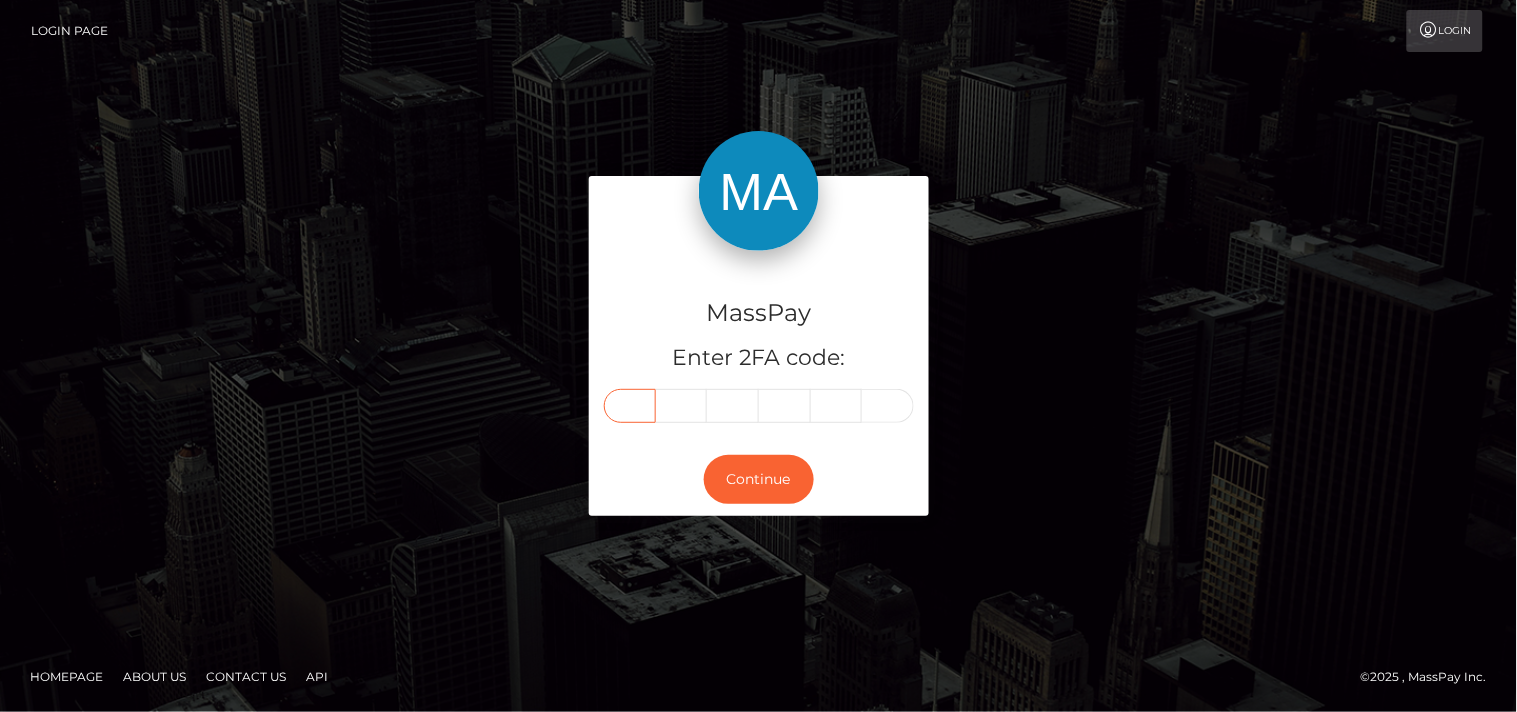click at bounding box center (630, 406) 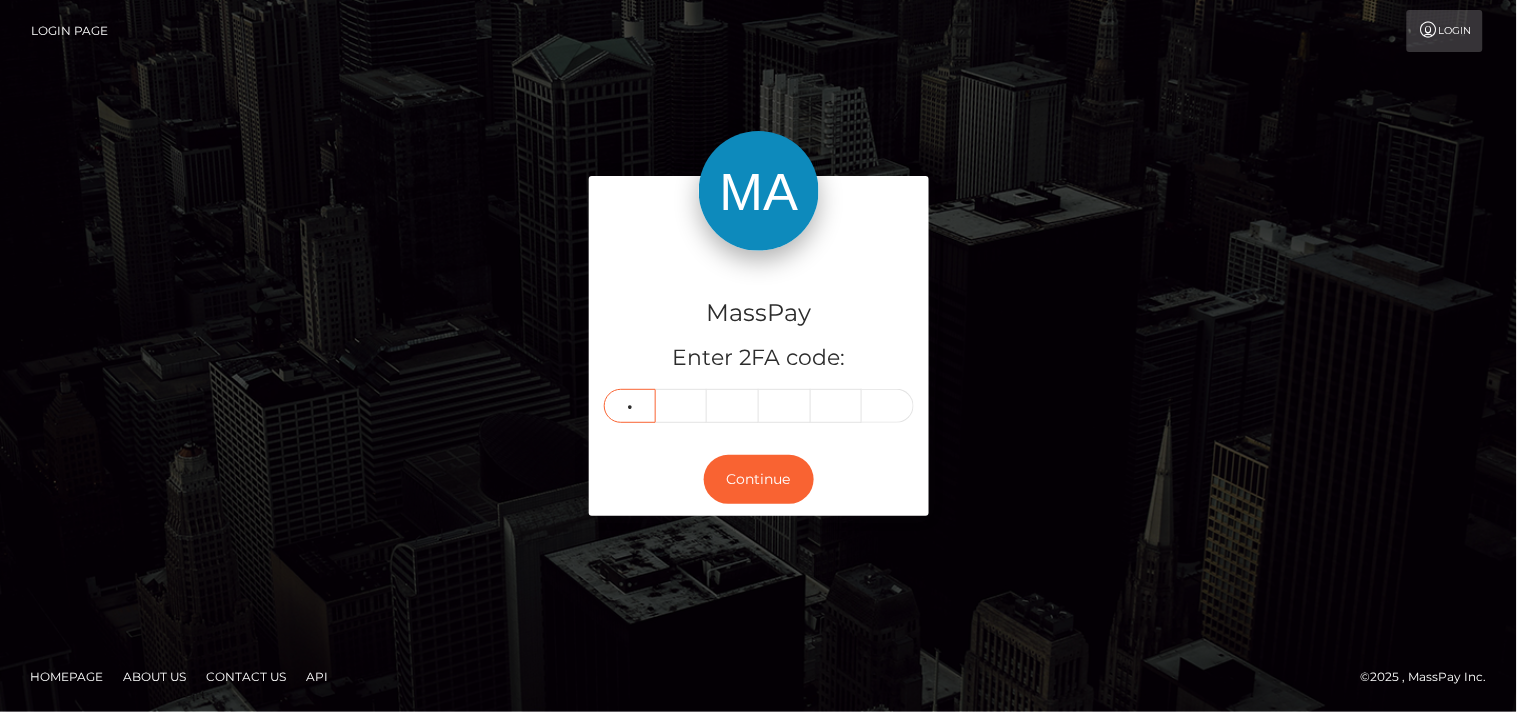 type on "1" 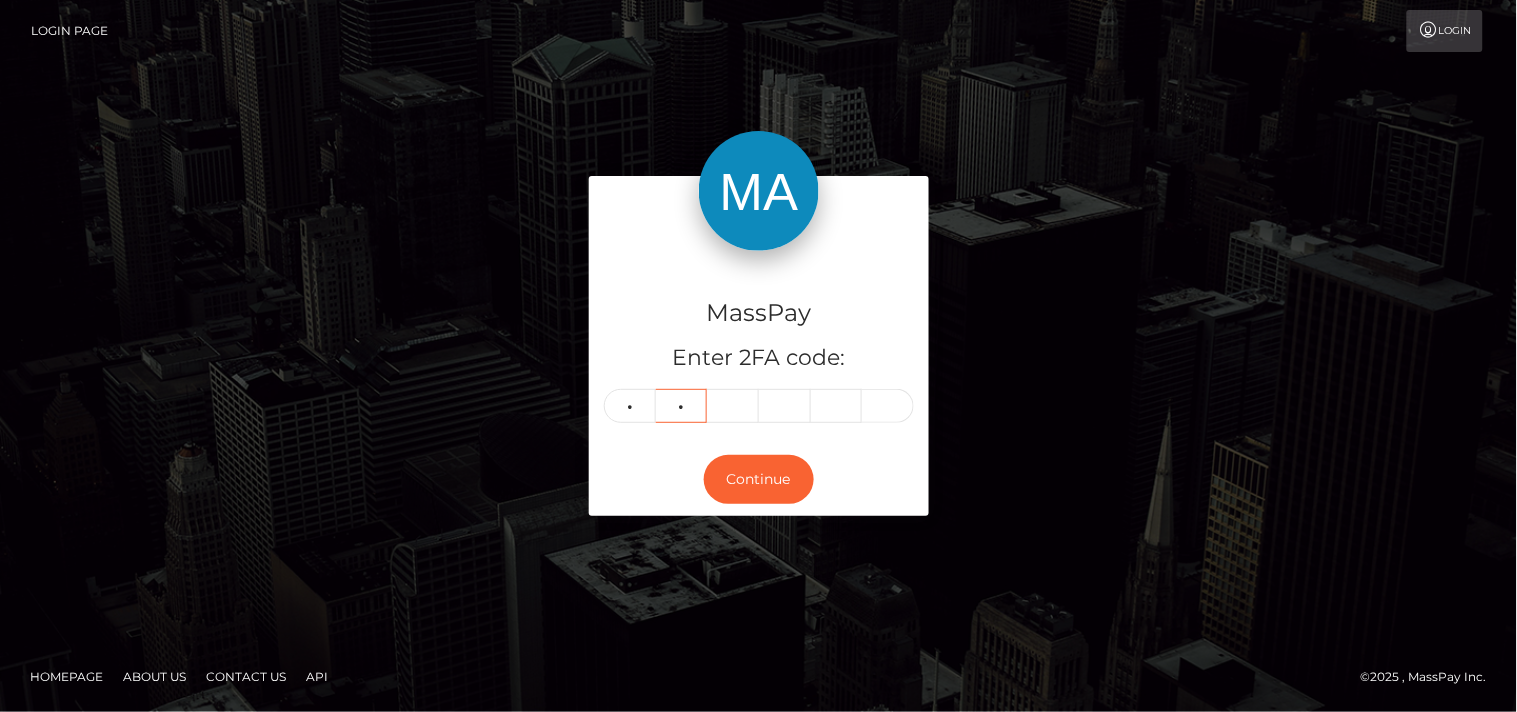 type on "0" 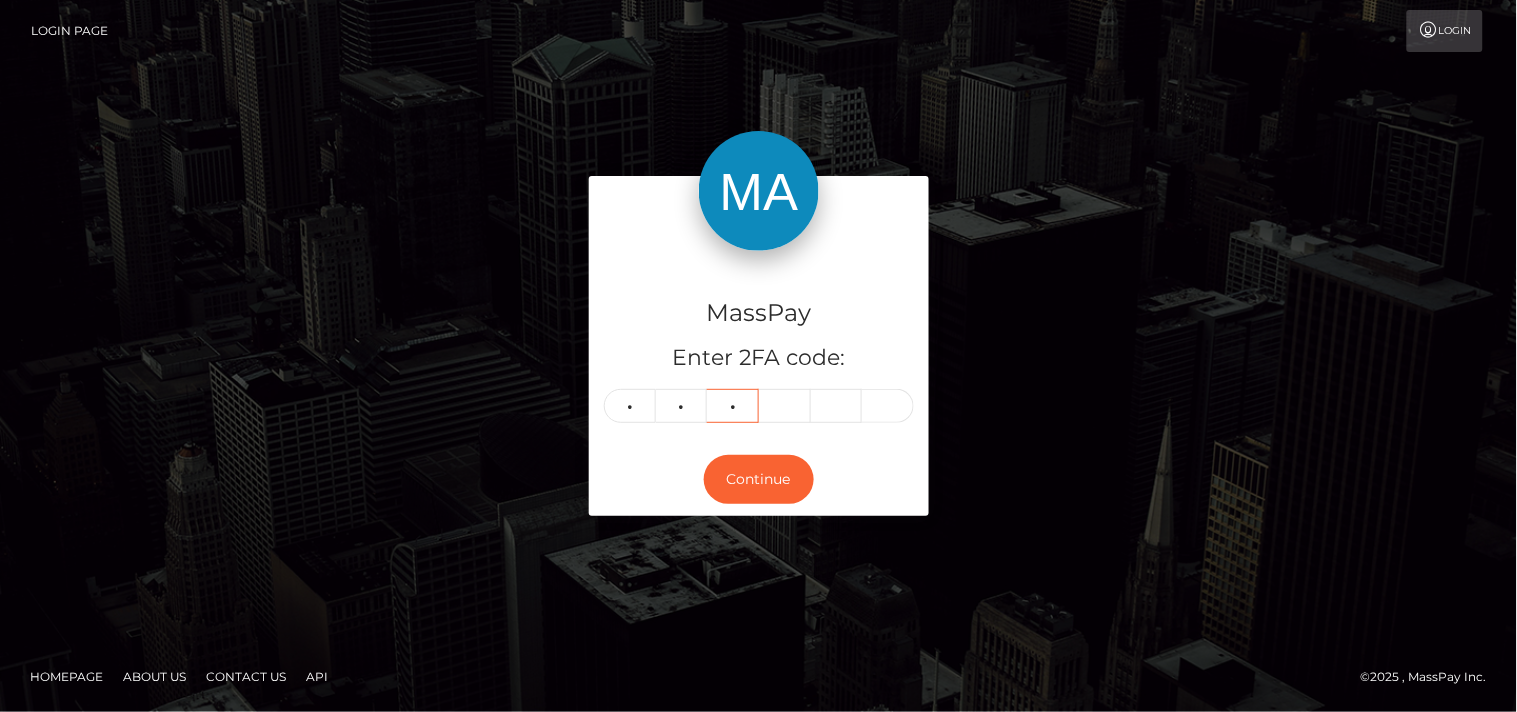 type on "5" 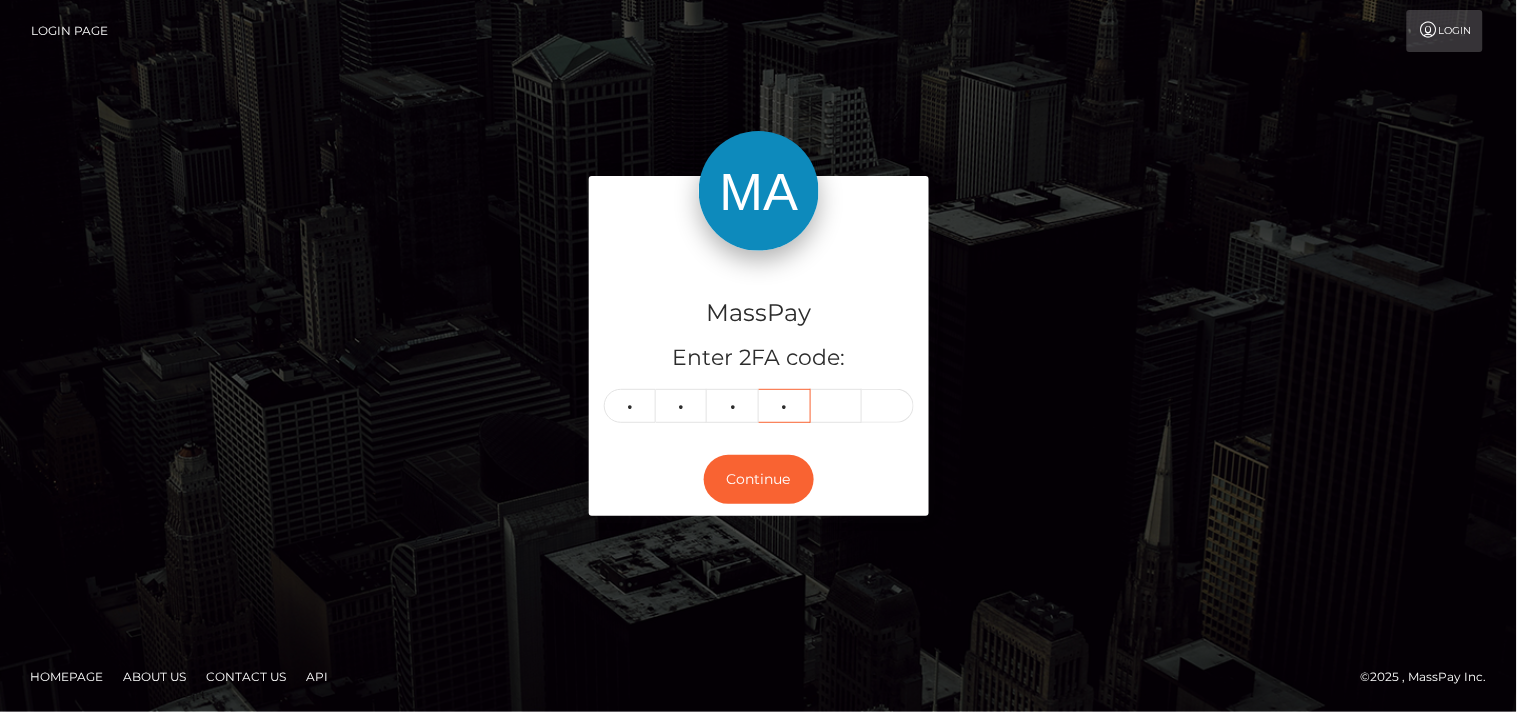 type on "9" 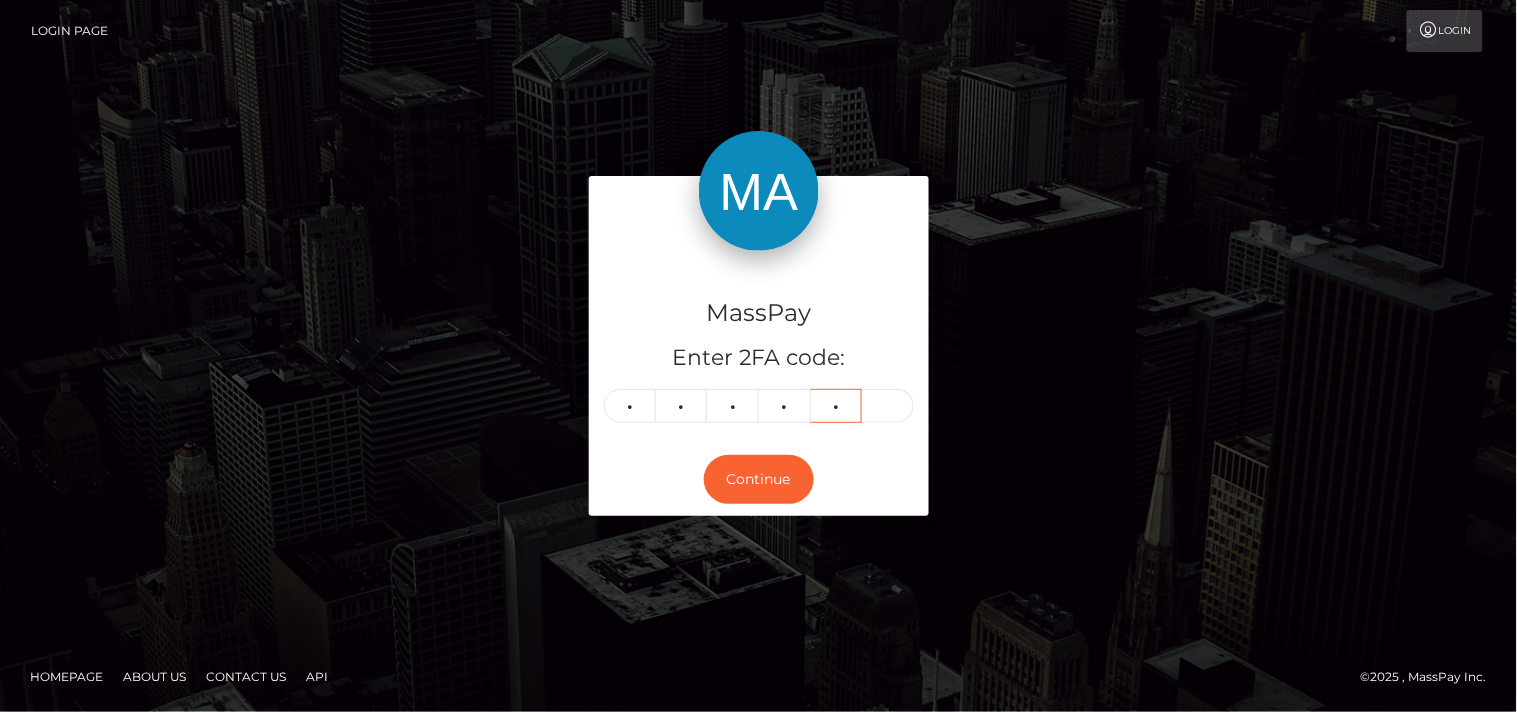 type on "4" 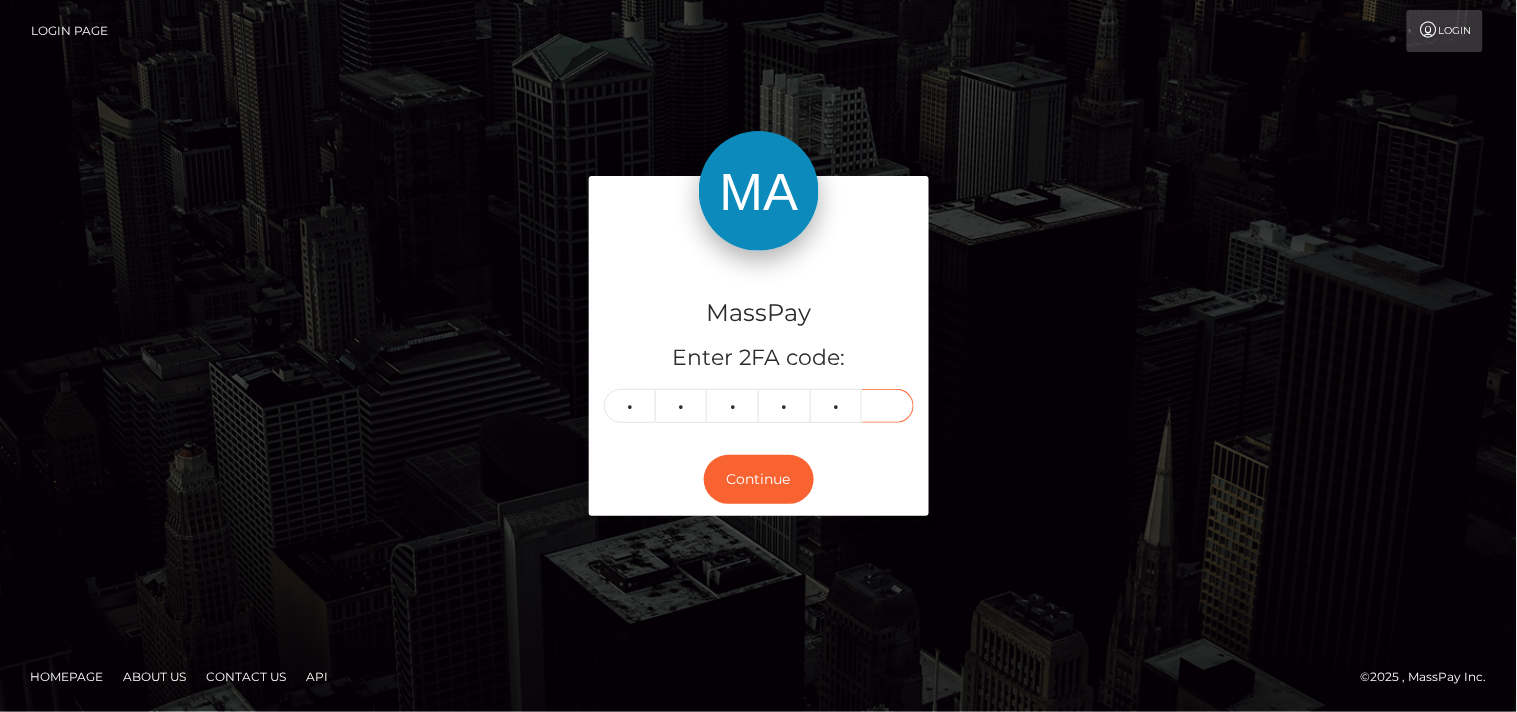 type on "2" 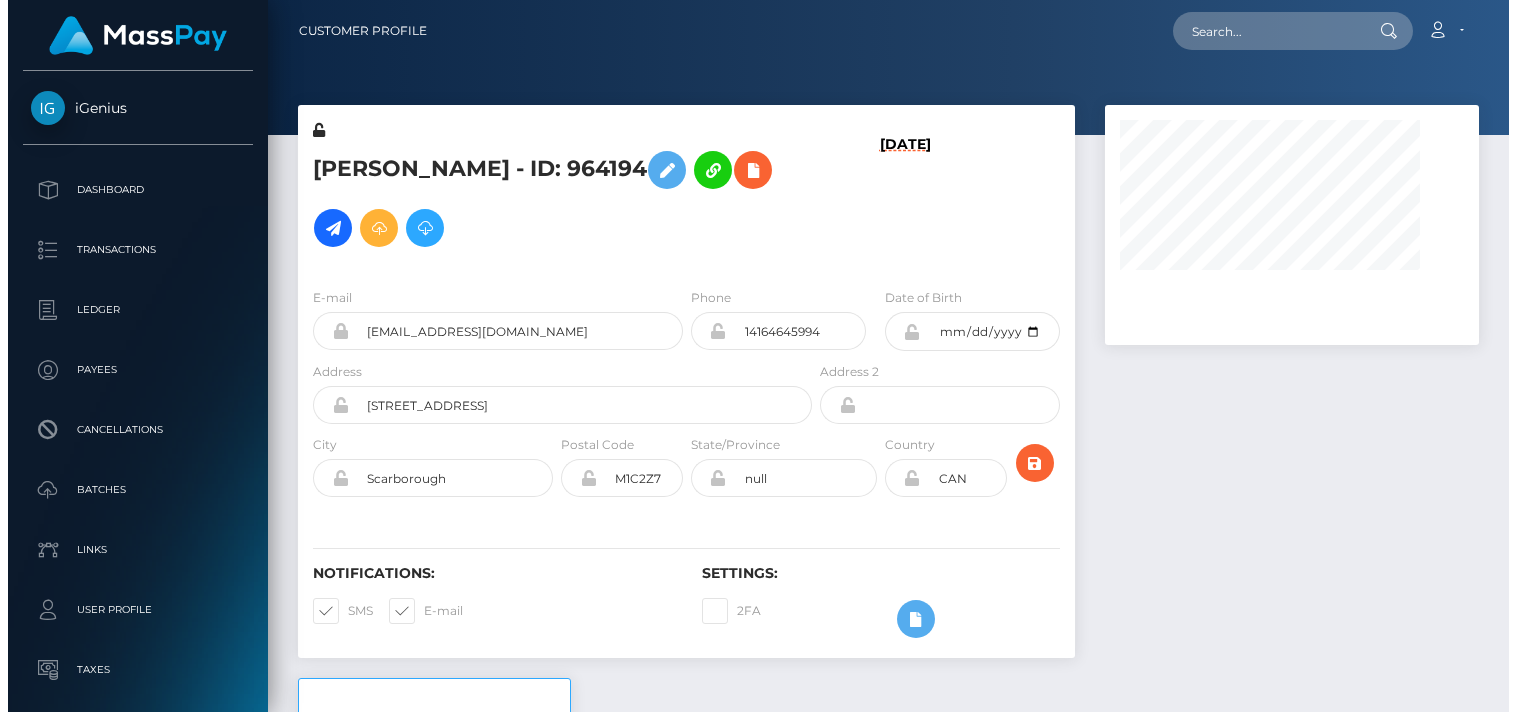 scroll, scrollTop: 0, scrollLeft: 0, axis: both 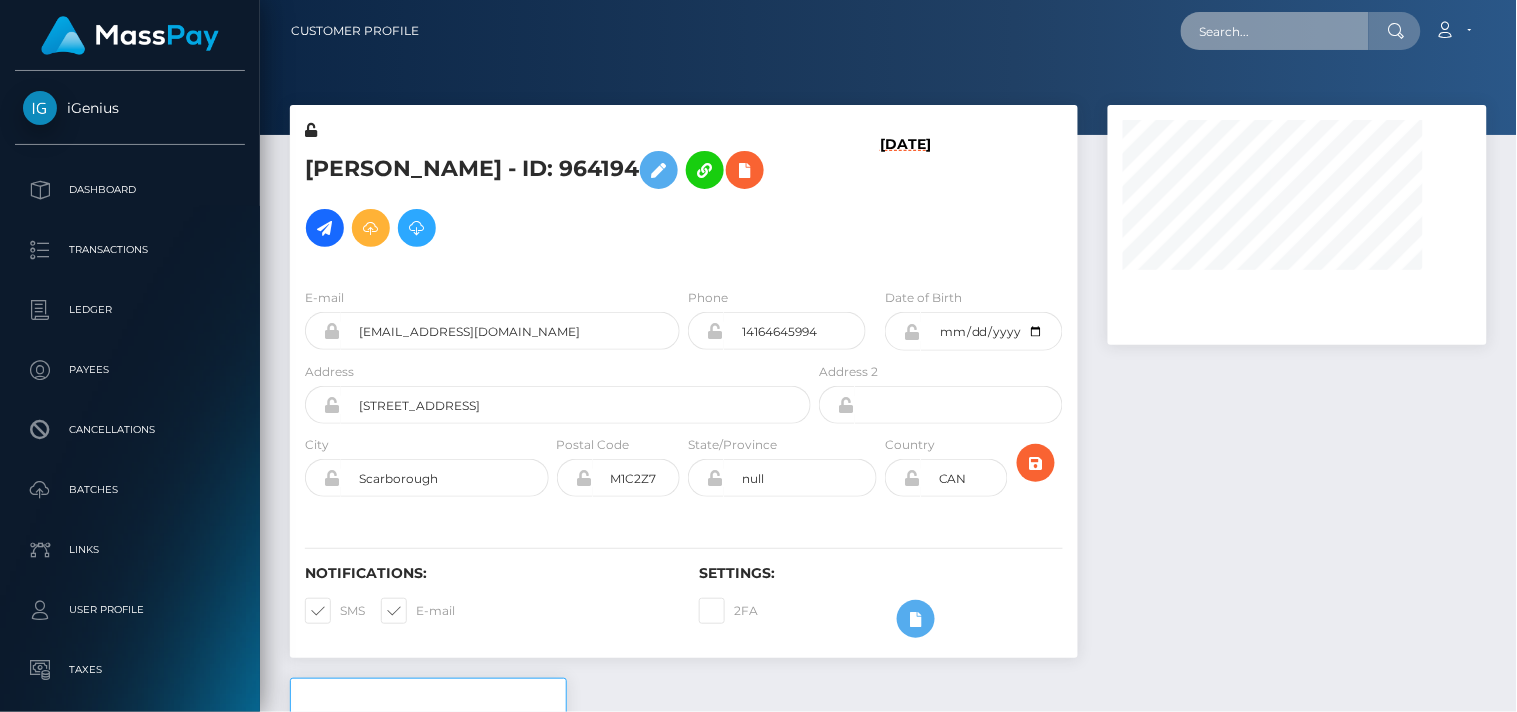 click at bounding box center (1275, 31) 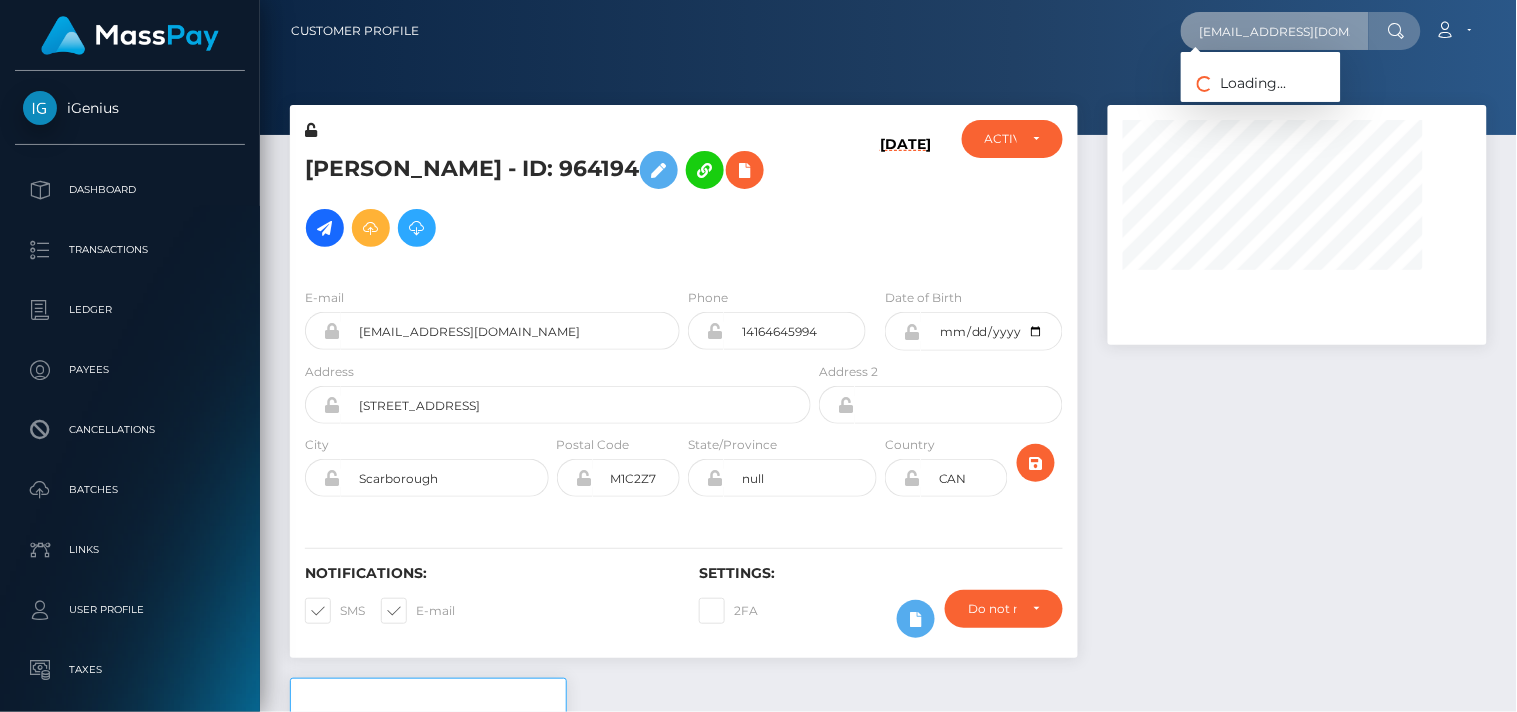scroll, scrollTop: 0, scrollLeft: 2, axis: horizontal 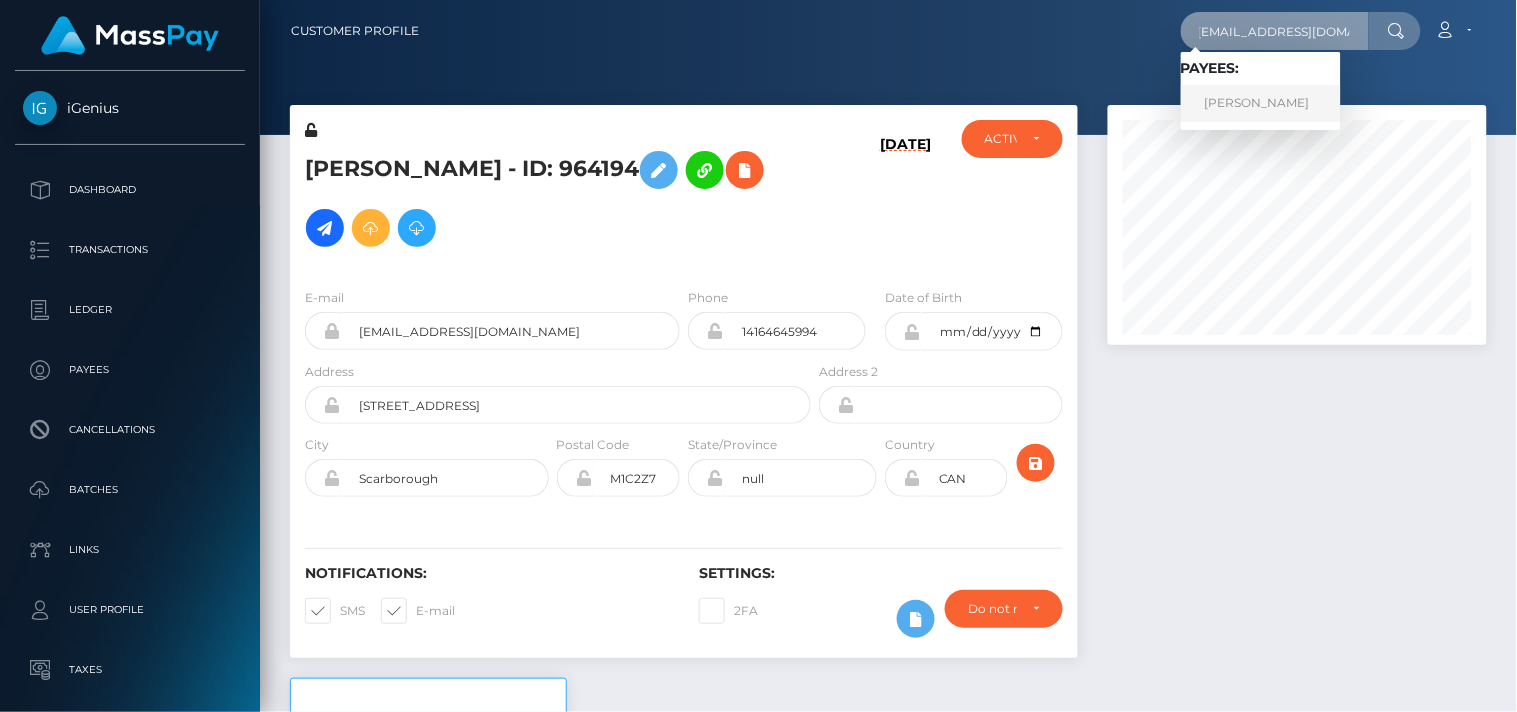 type on "kmaylifestyle@gmail.com" 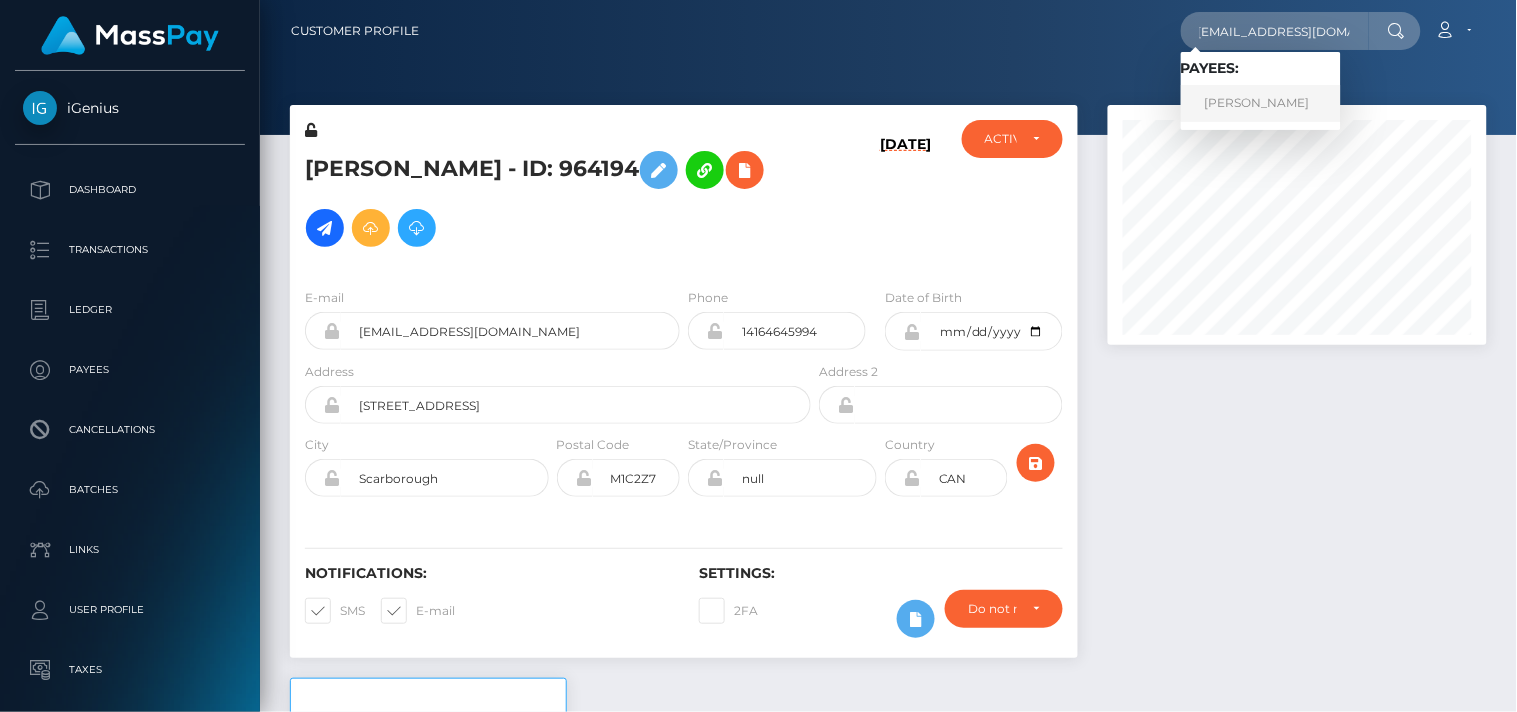 scroll, scrollTop: 0, scrollLeft: 0, axis: both 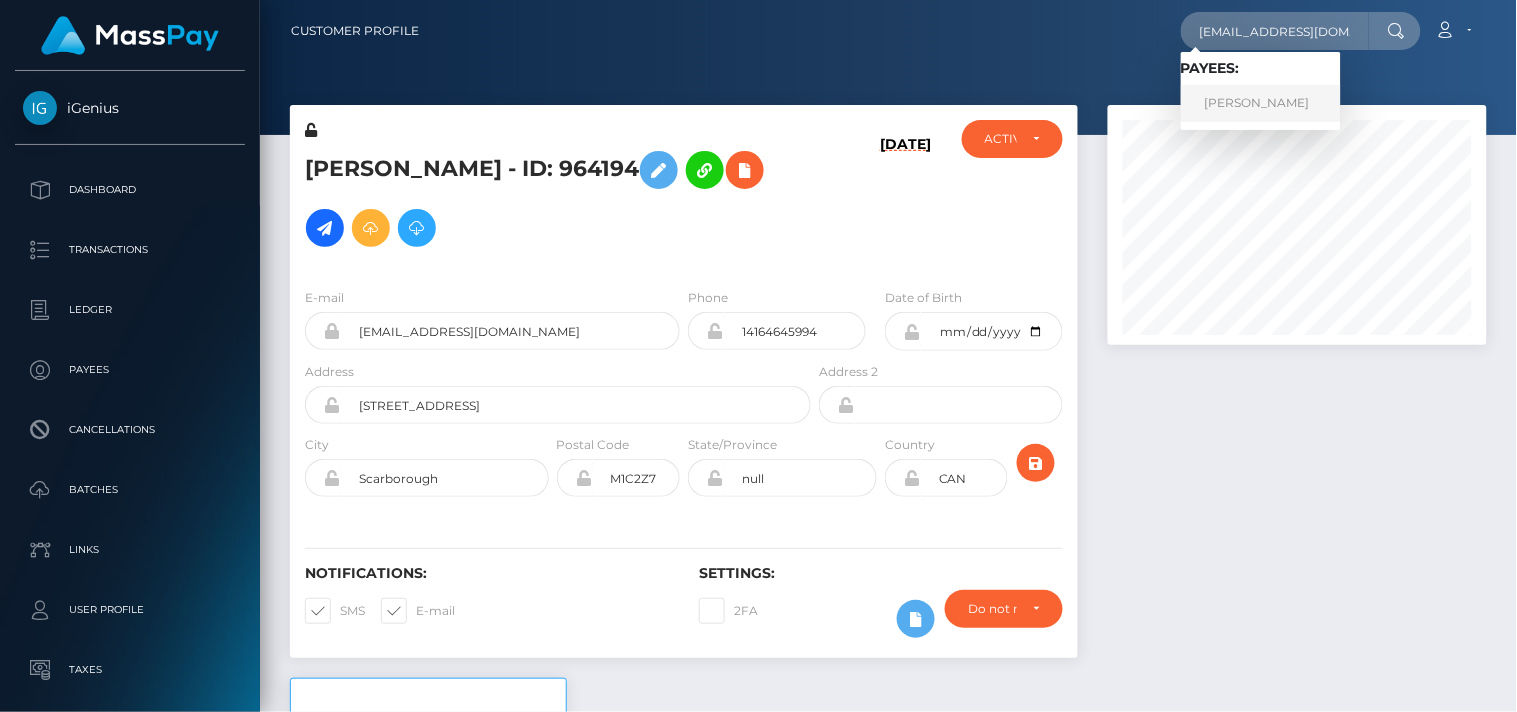 click on "Karen  May" at bounding box center (1261, 103) 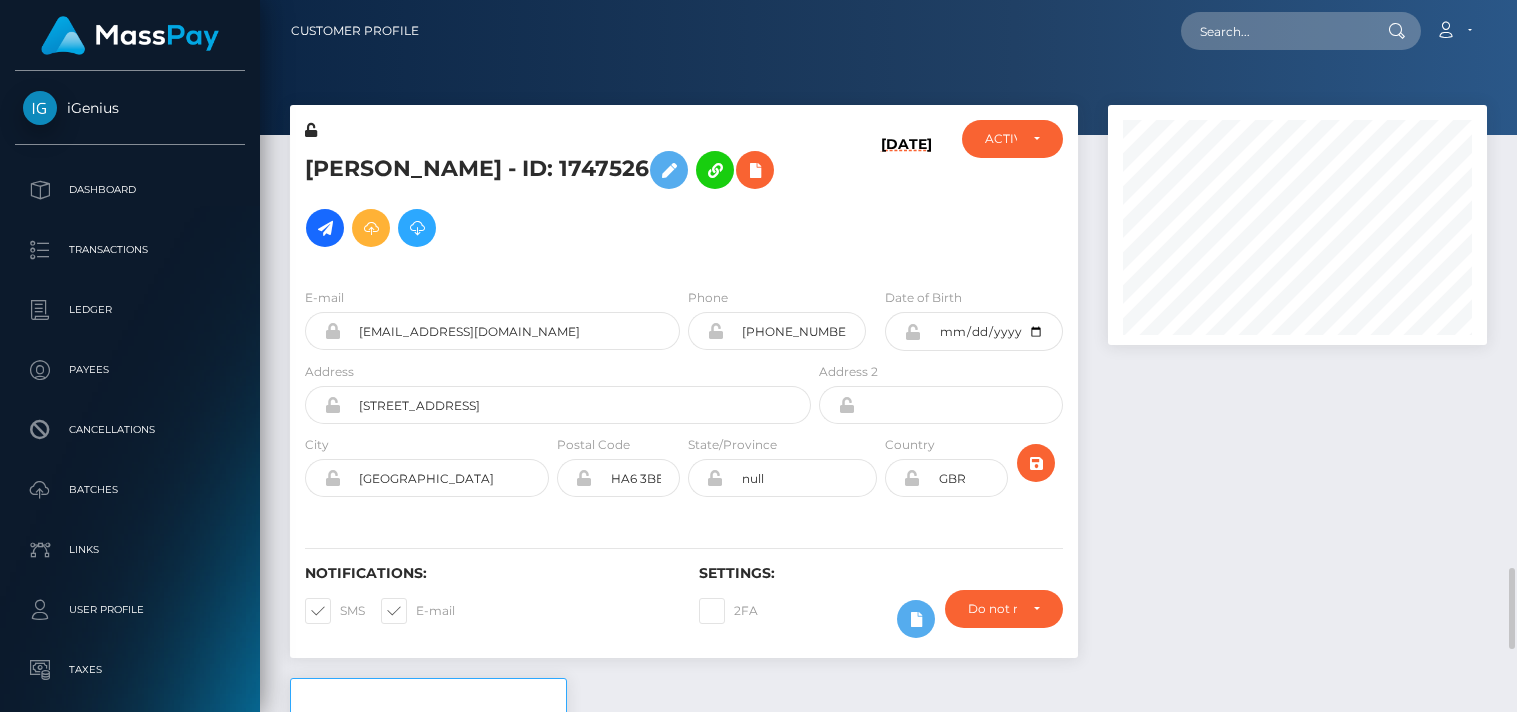 scroll, scrollTop: 0, scrollLeft: 0, axis: both 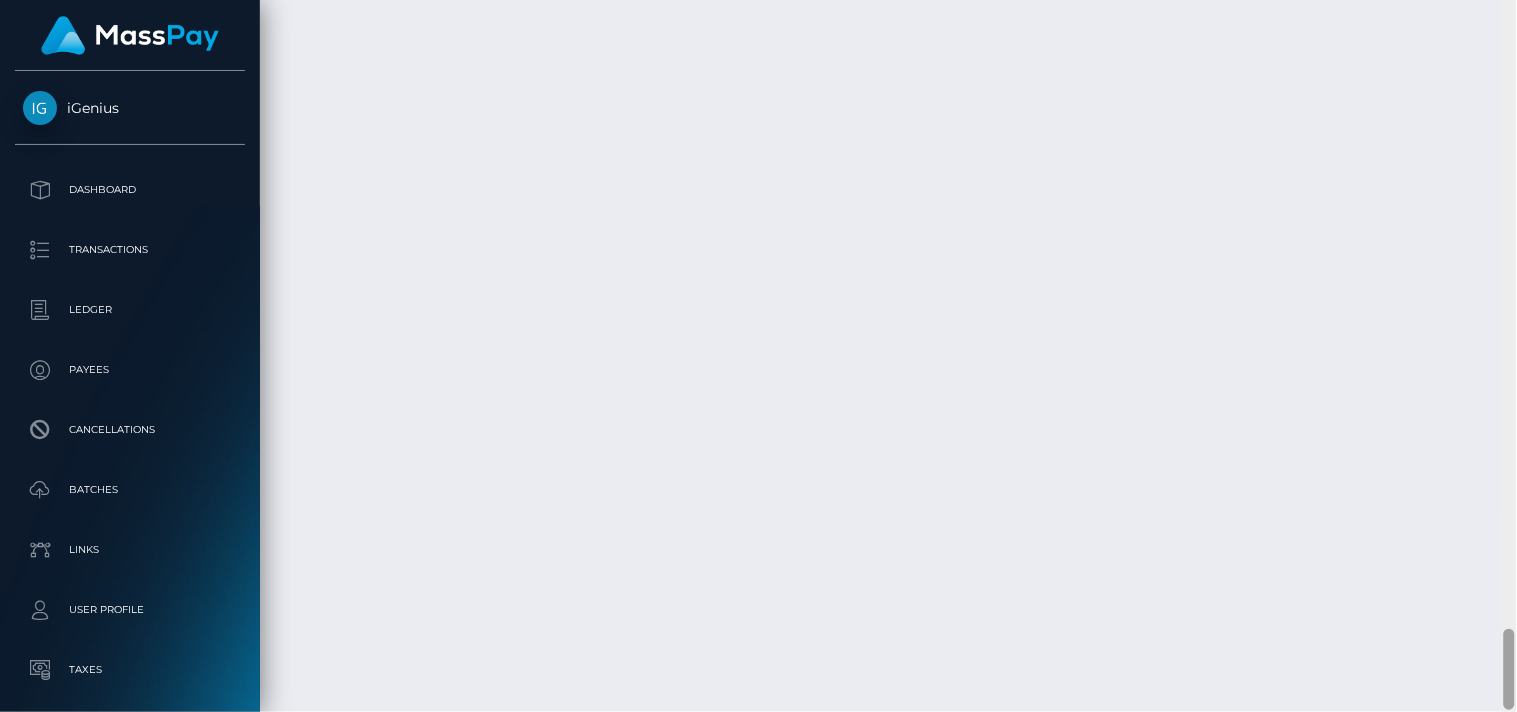 drag, startPoint x: 1507, startPoint y: 102, endPoint x: 1516, endPoint y: 673, distance: 571.0709 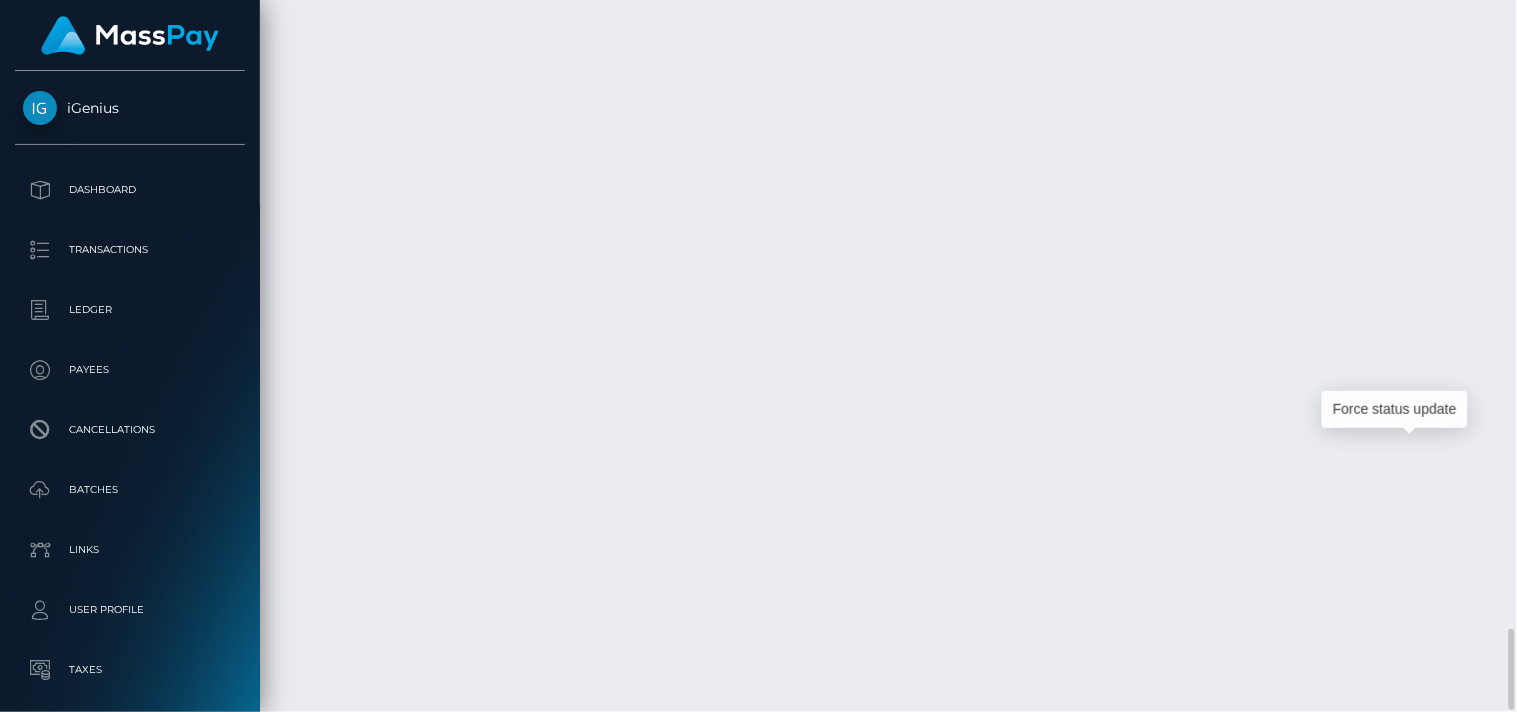 scroll, scrollTop: 240, scrollLeft: 380, axis: both 